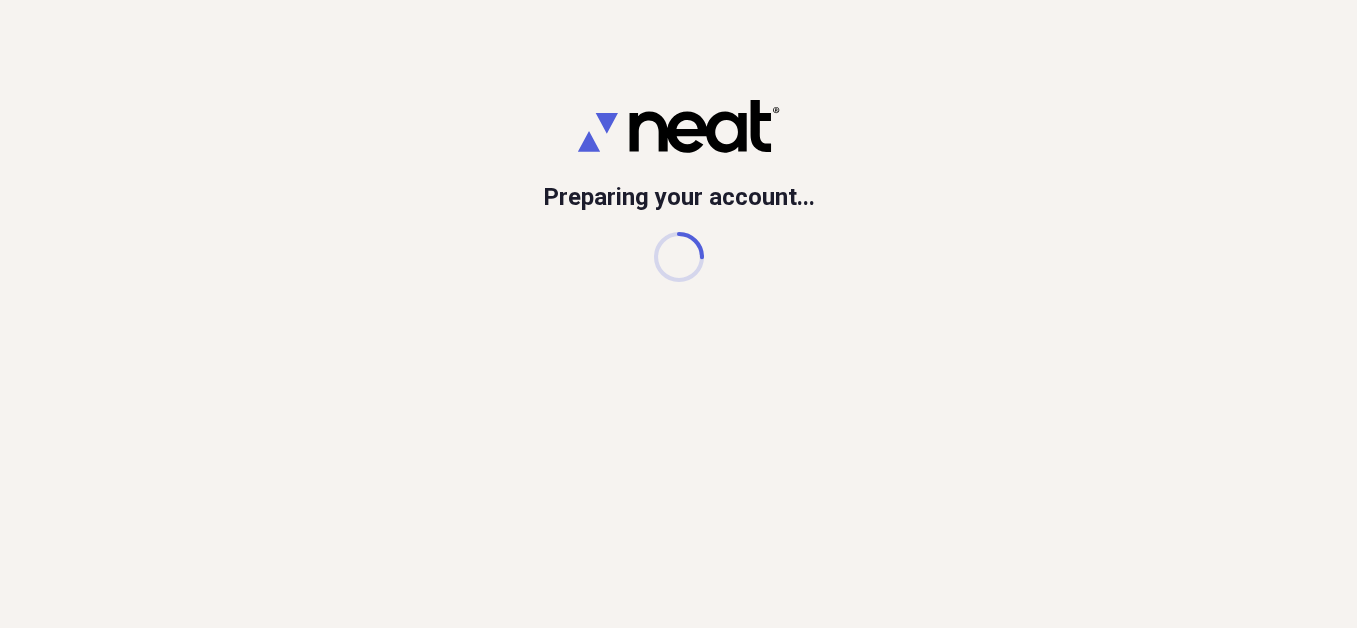 scroll, scrollTop: 0, scrollLeft: 0, axis: both 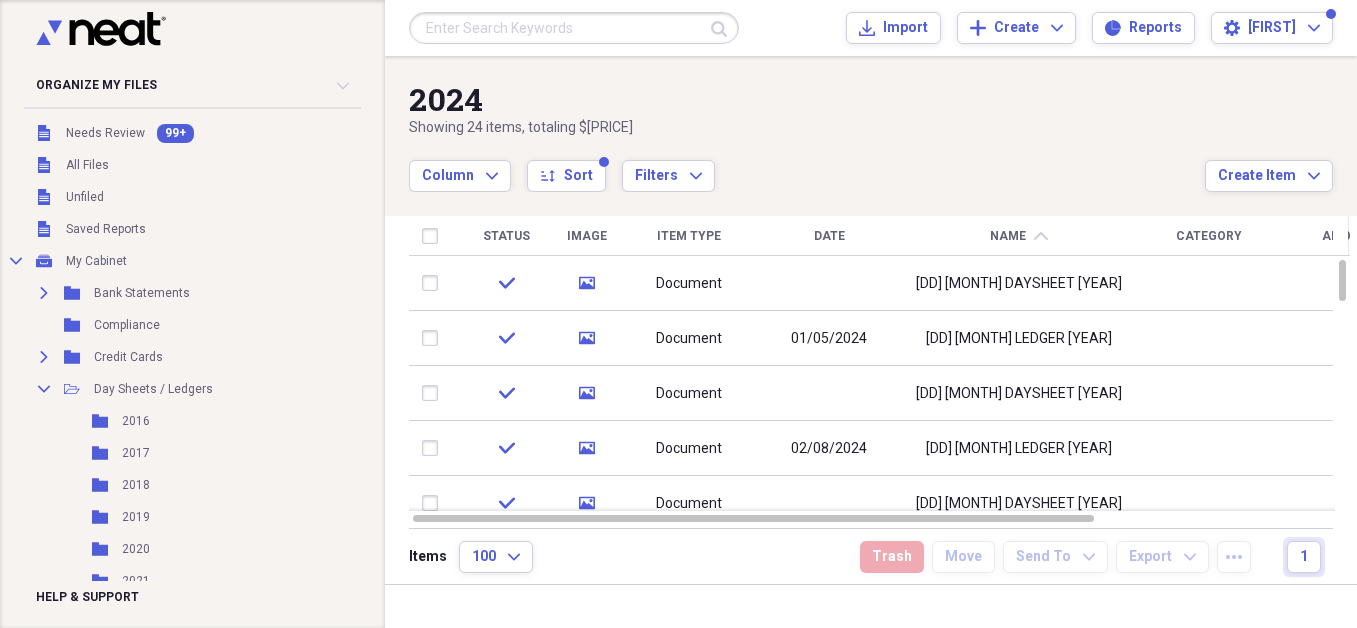 click at bounding box center [574, 28] 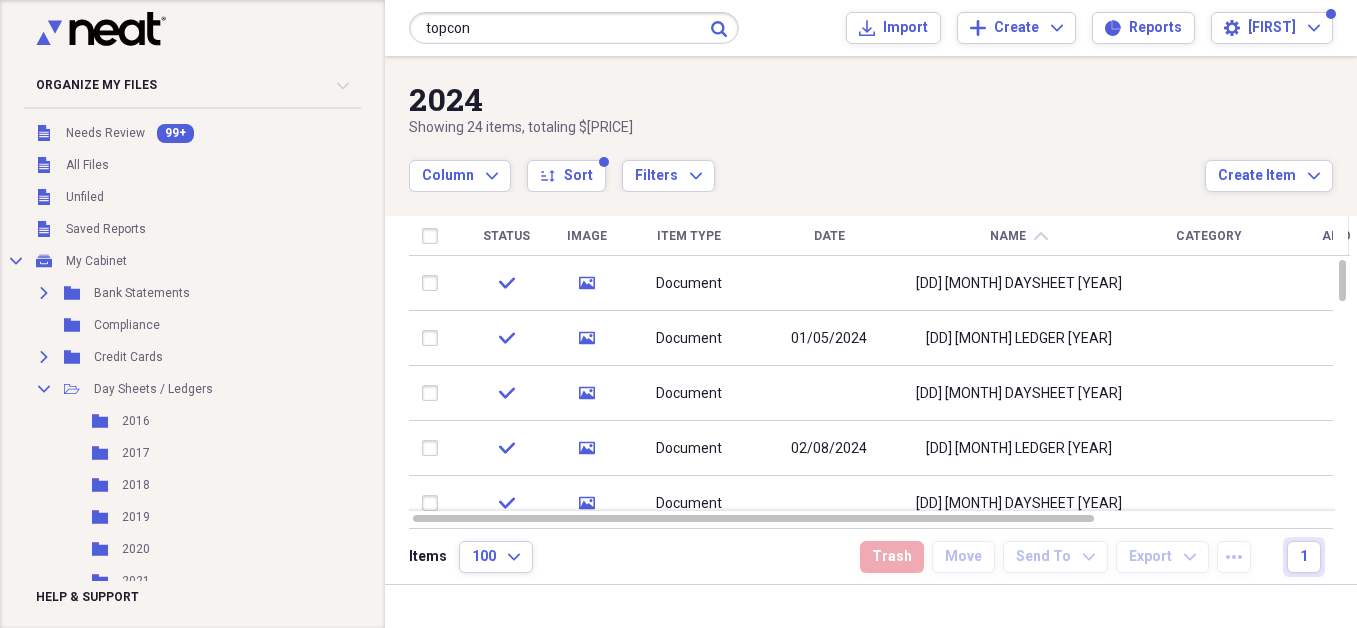 type on "topcon" 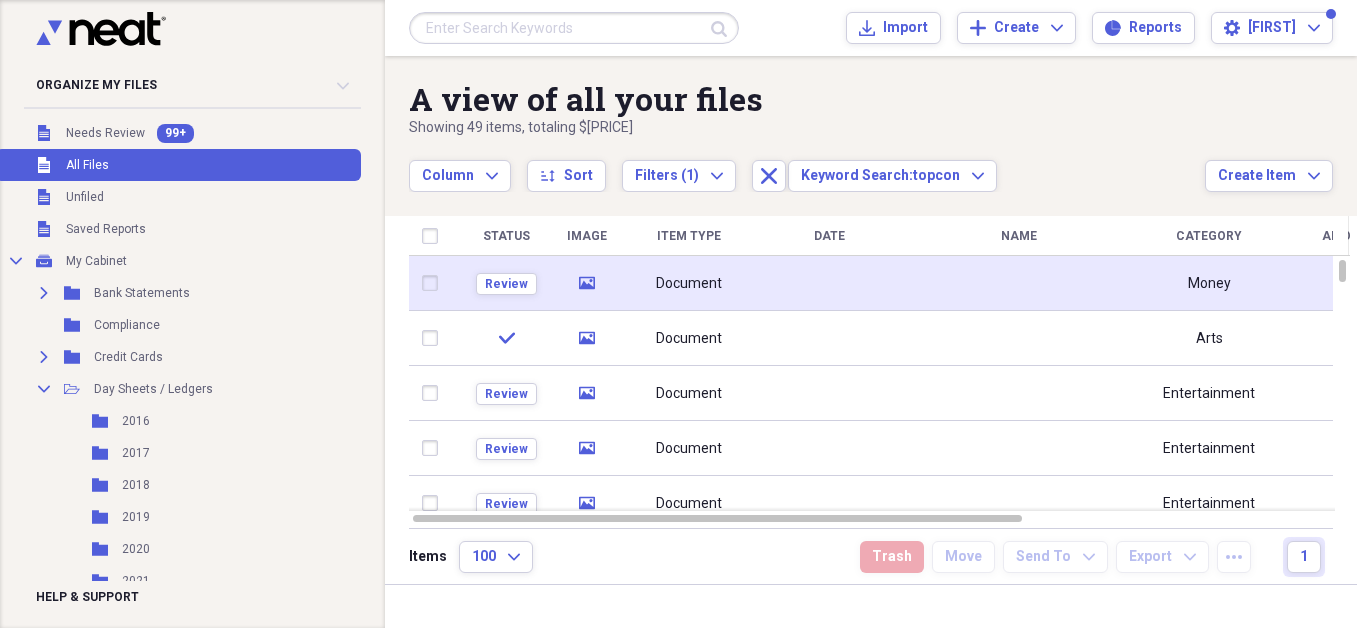 click at bounding box center [1019, 283] 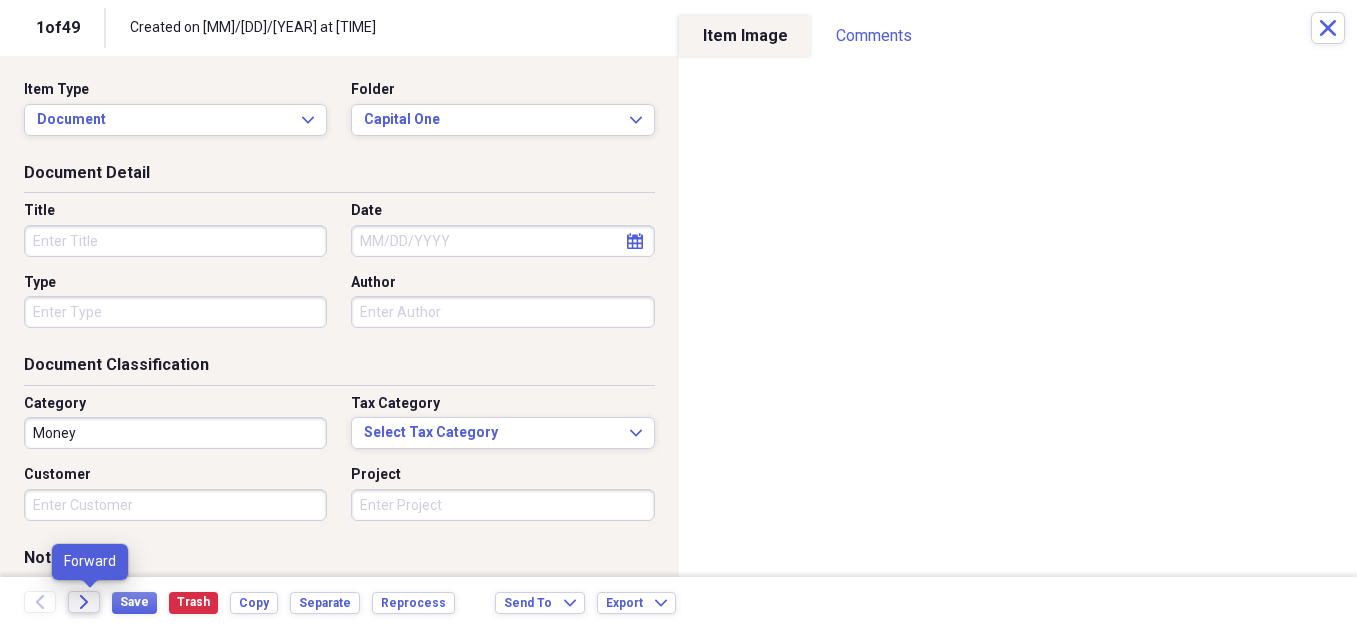 click on "Forward" 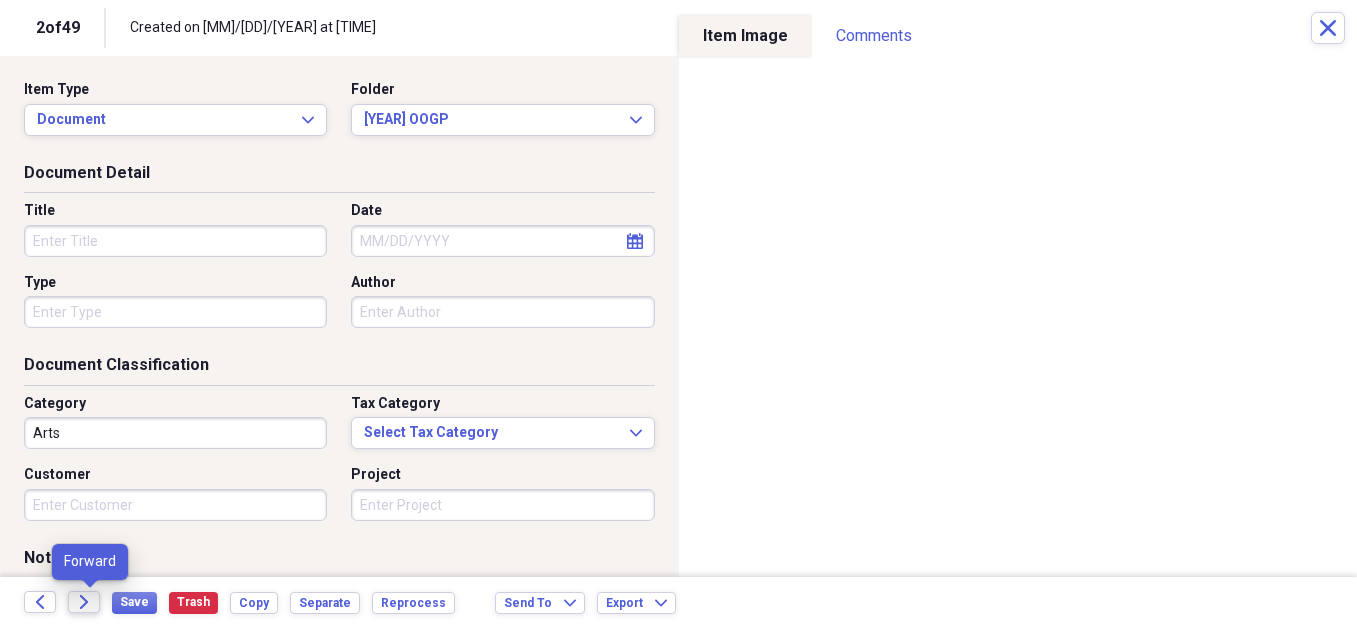 click on "Forward" 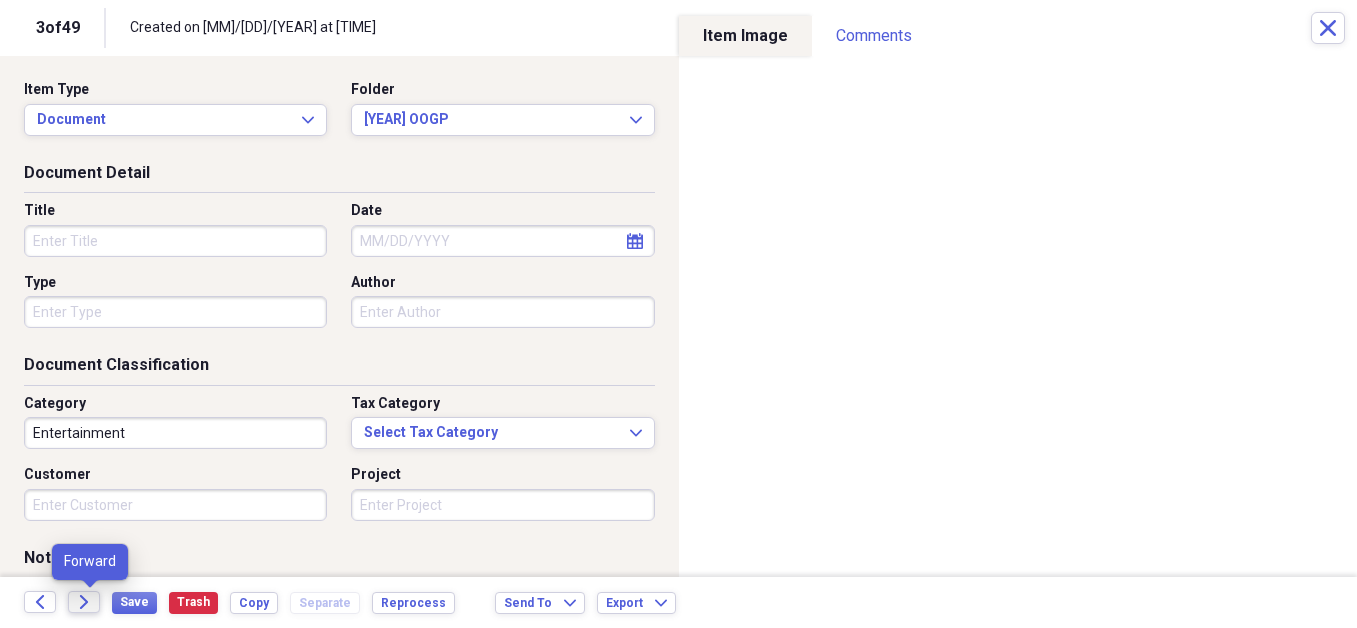 click on "Forward" at bounding box center (84, 602) 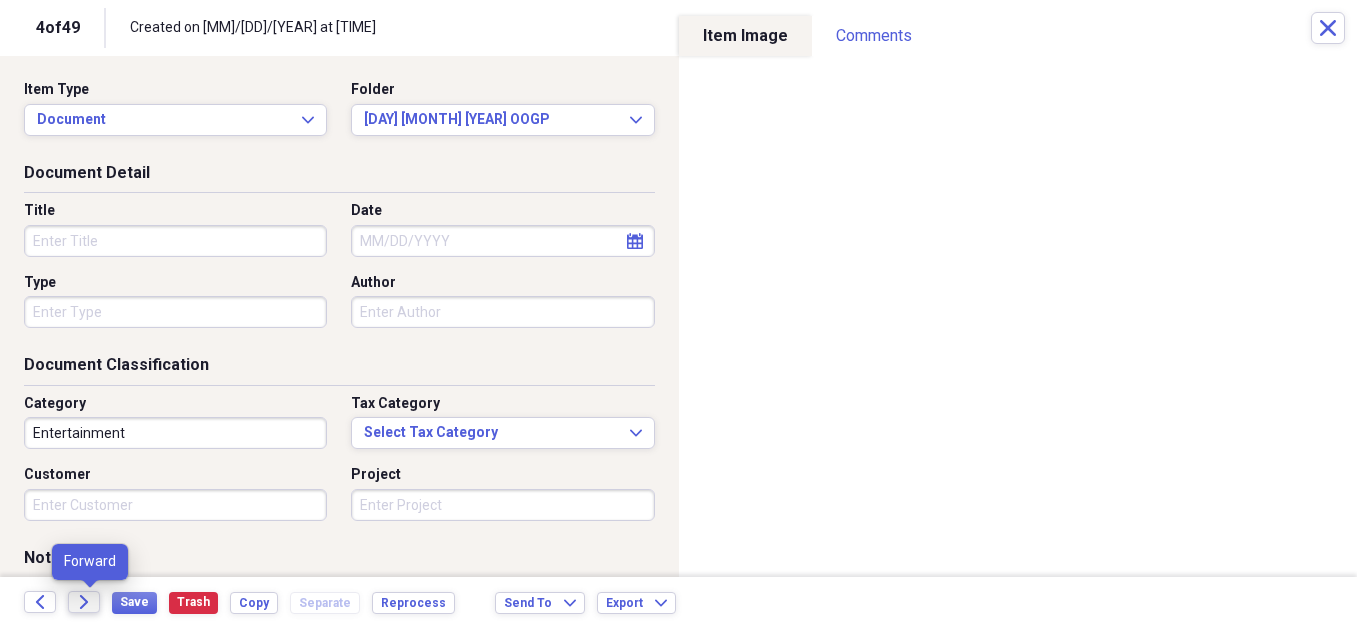 click 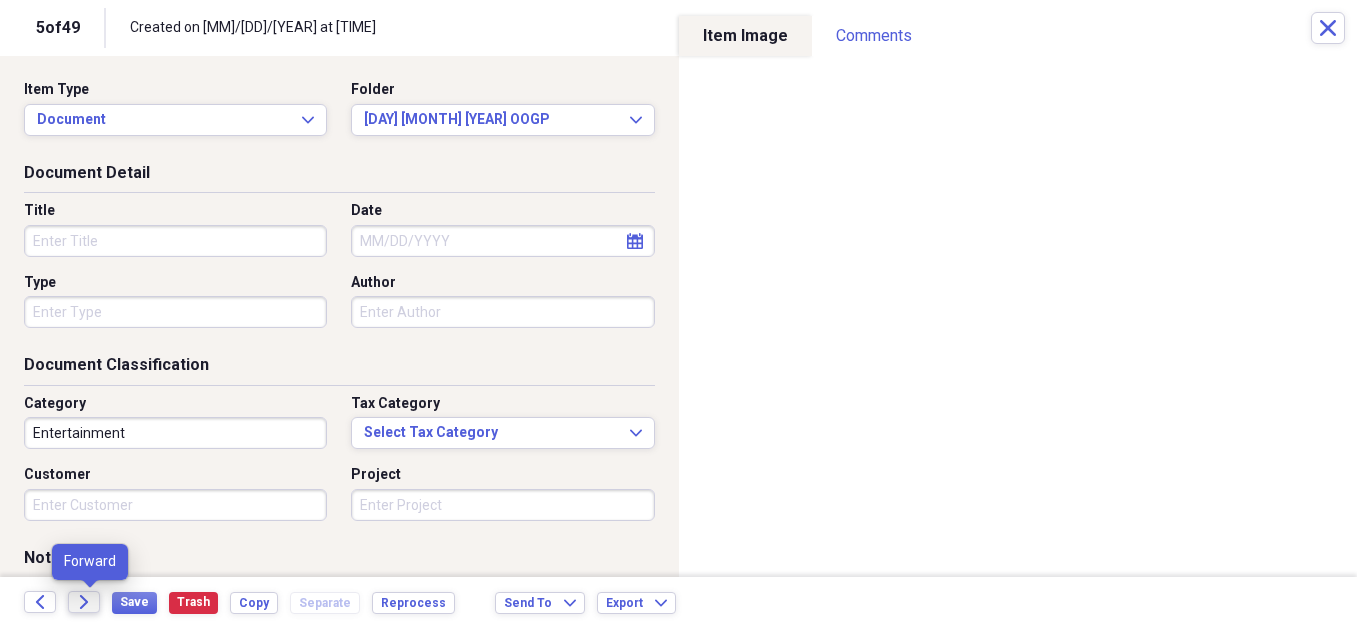 click on "Forward" 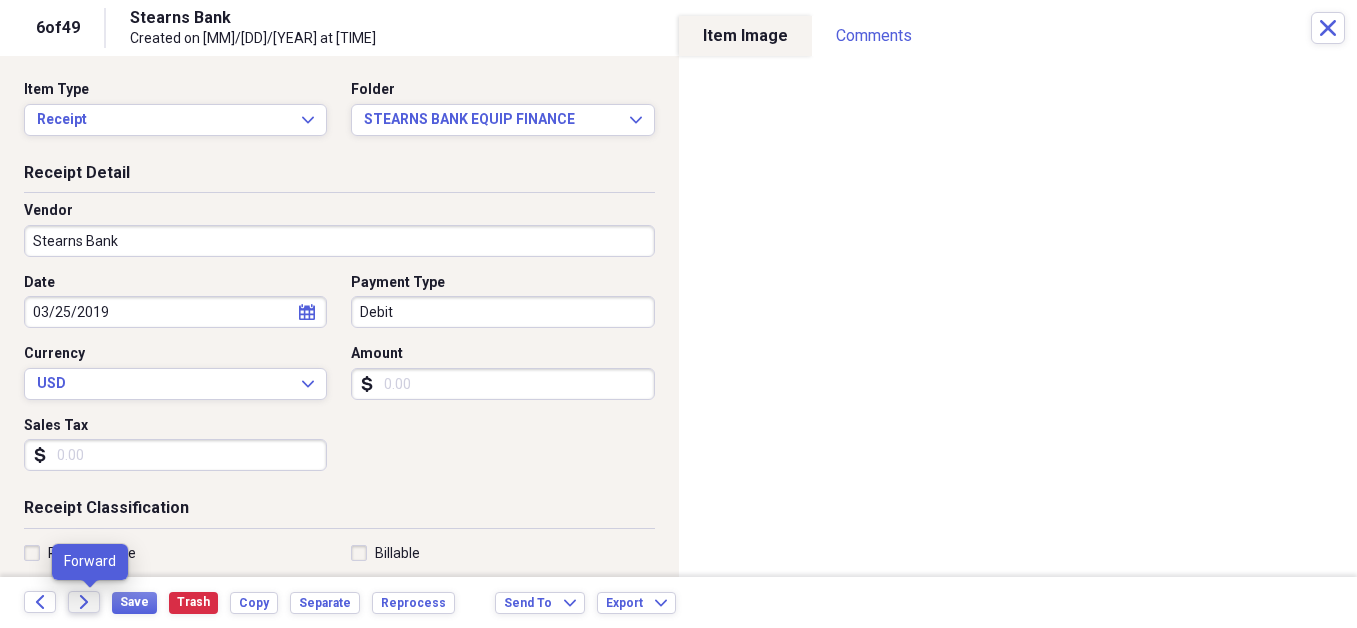 click on "Forward" at bounding box center [84, 602] 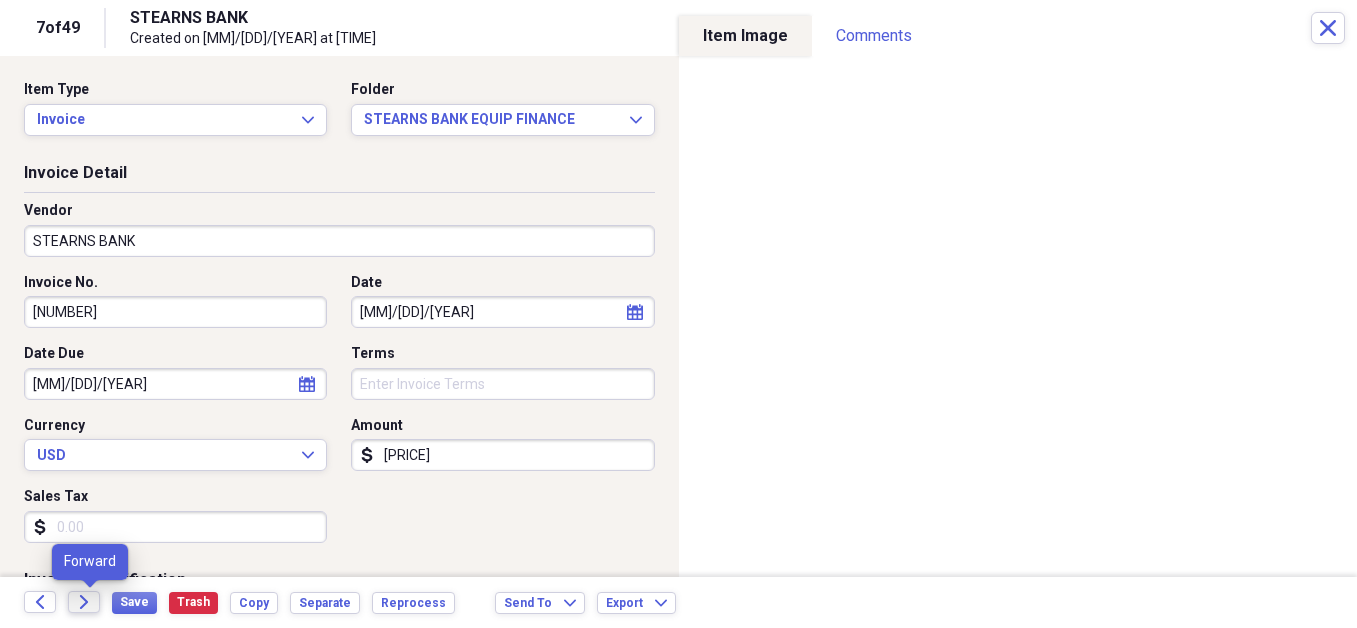 click on "Forward" at bounding box center [84, 602] 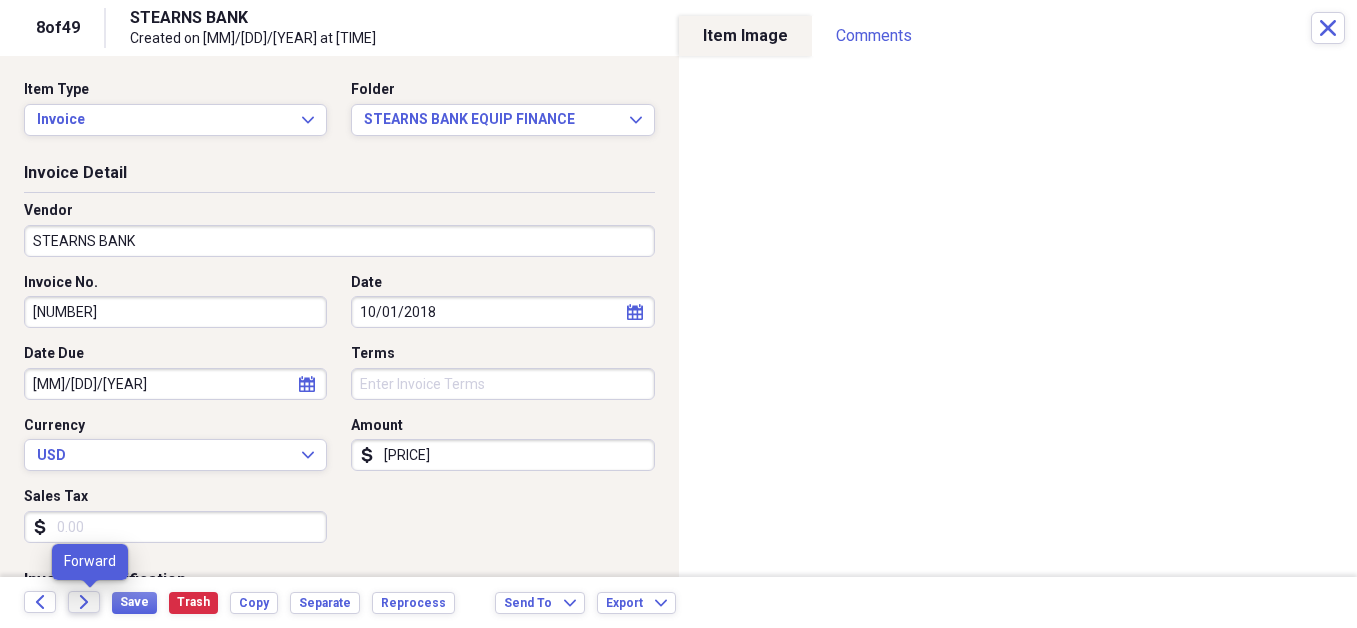 click on "Forward" 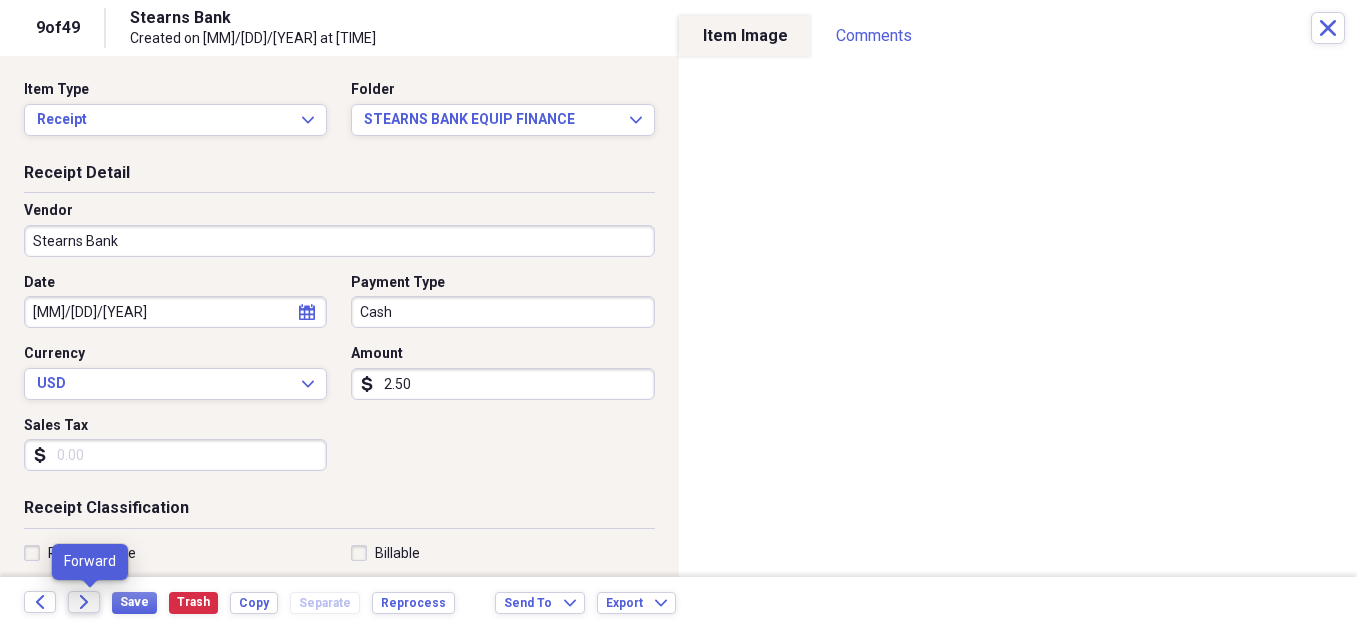 click on "Forward" 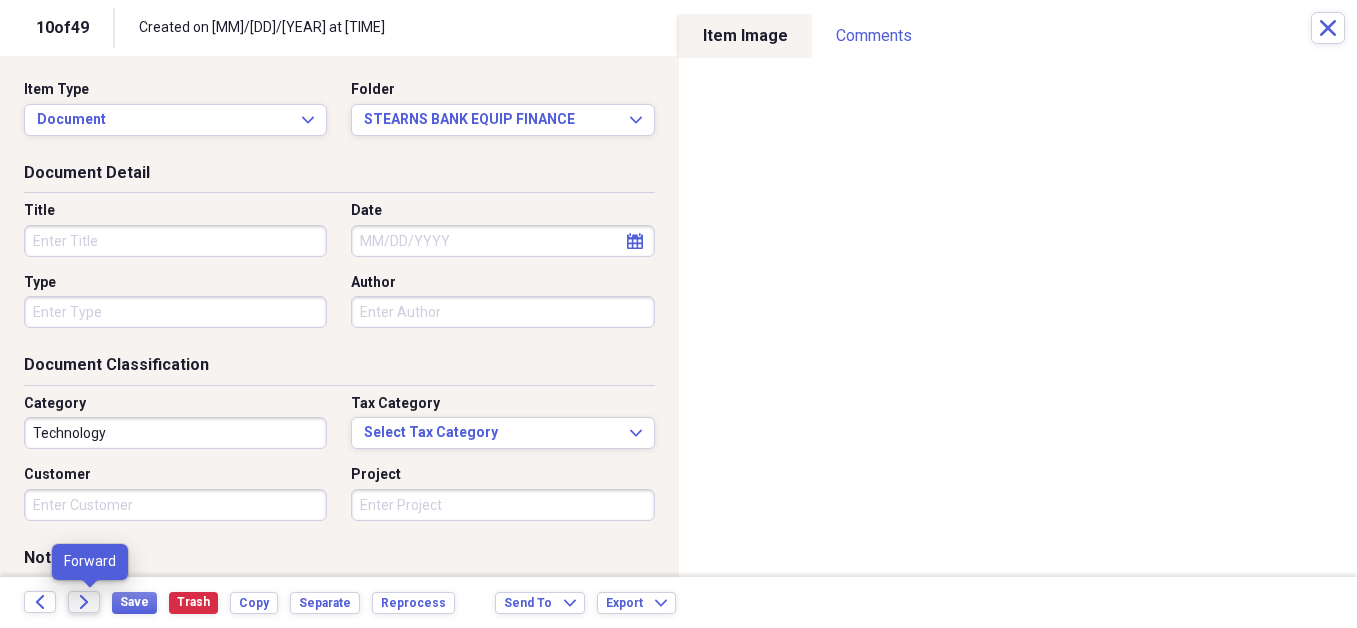 click on "Forward" 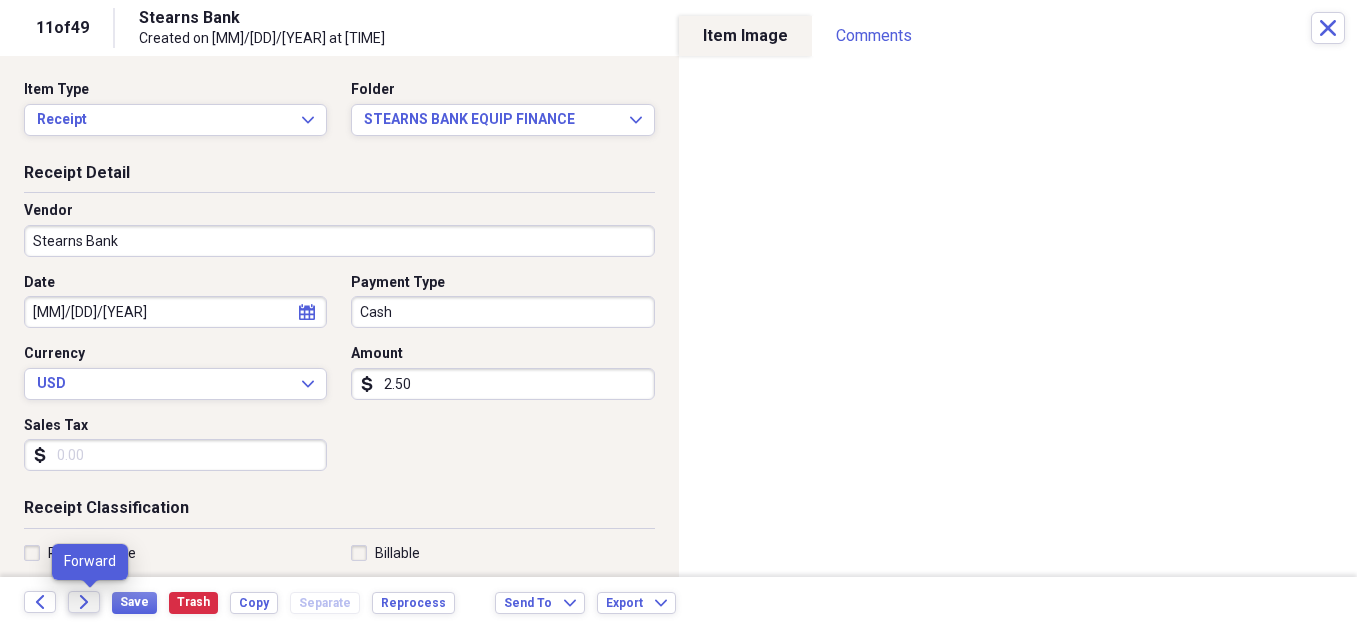 click on "Forward" 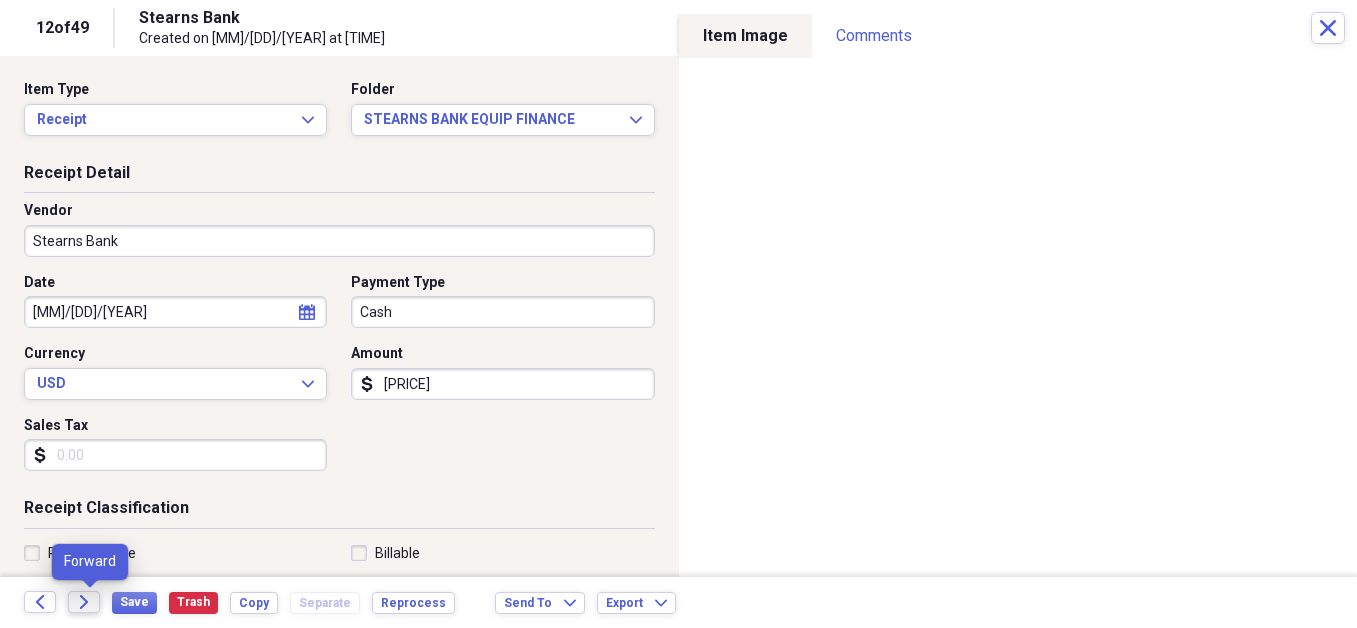 click on "Forward" 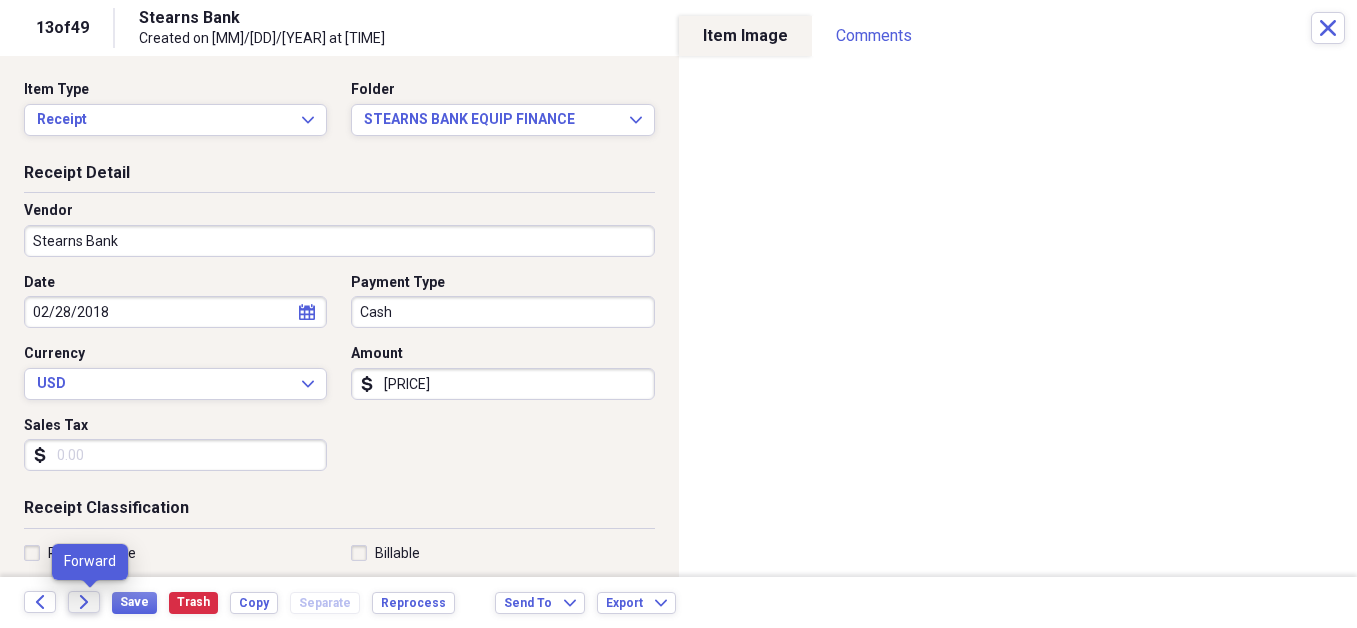 click on "Forward" 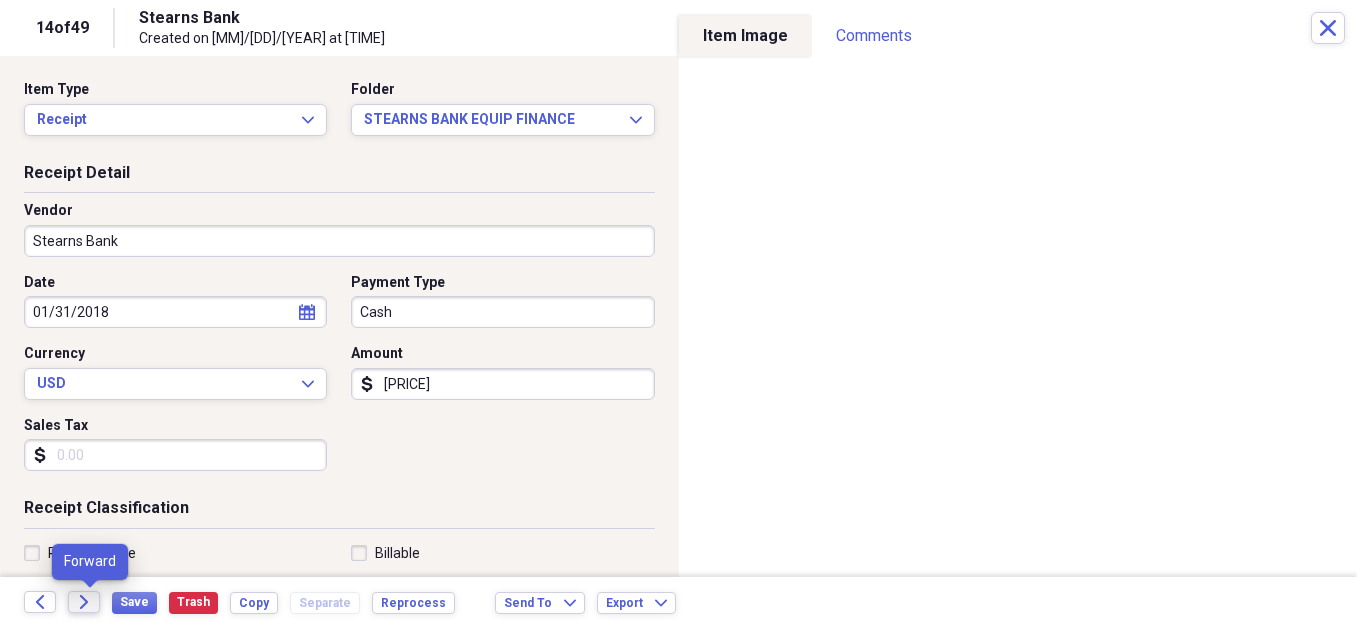 click 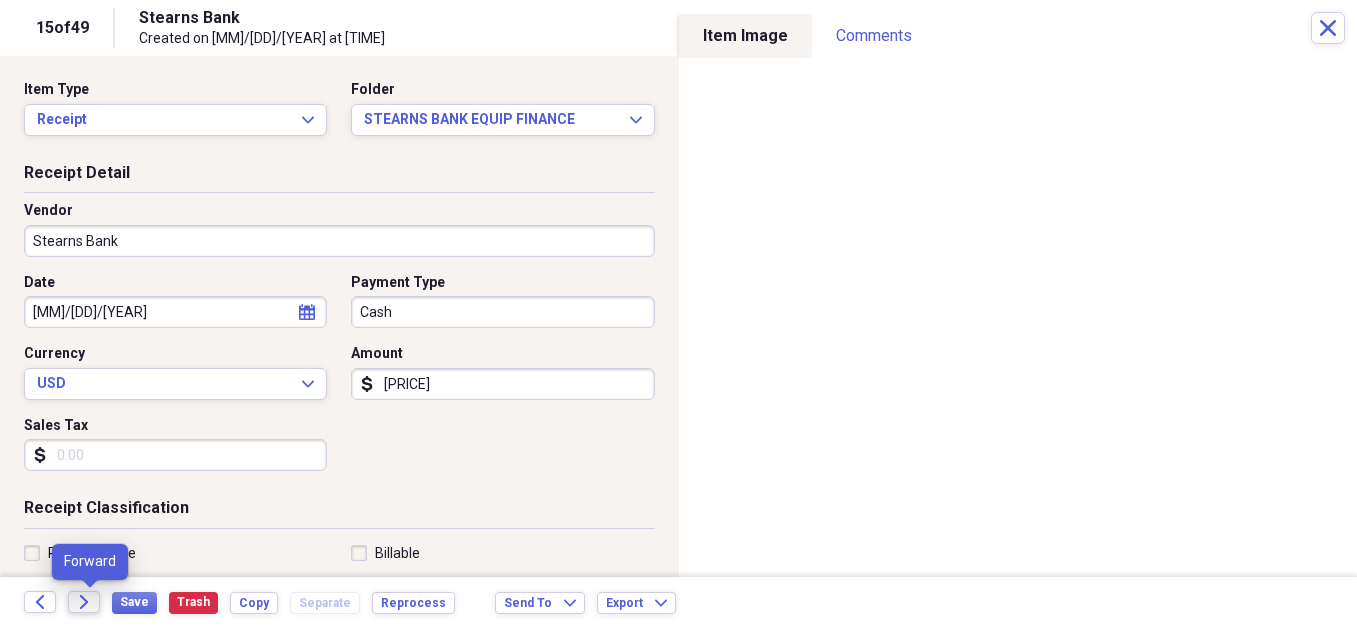 click 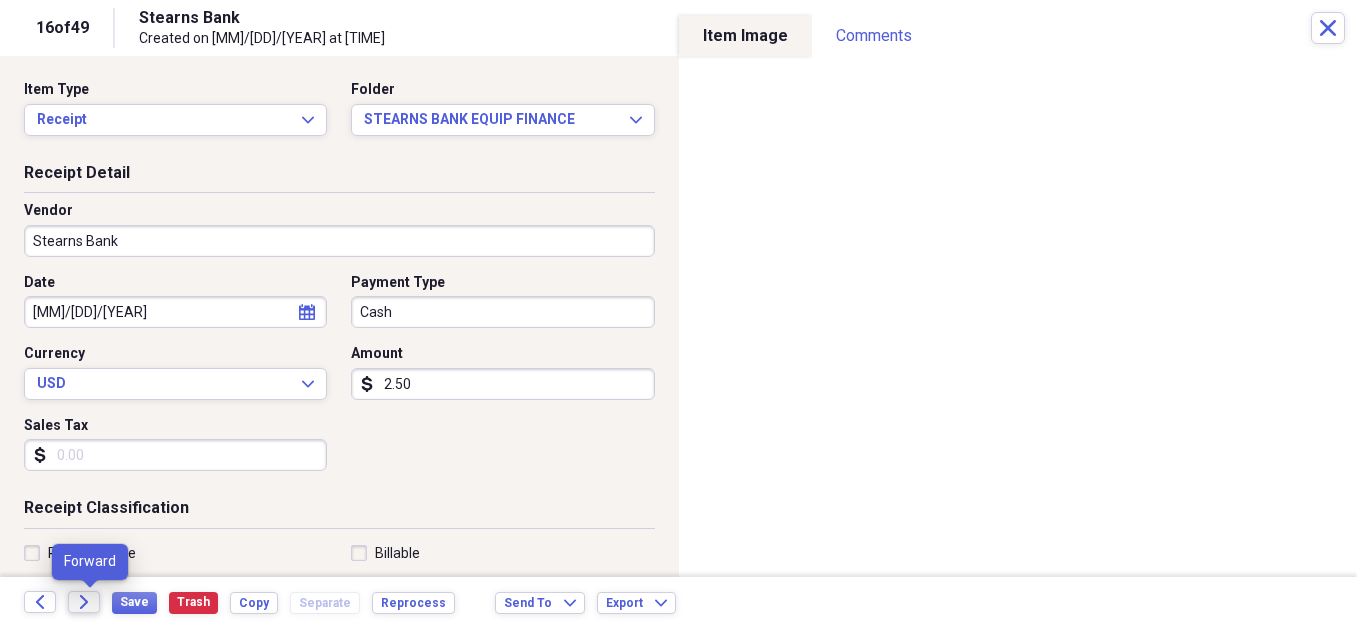 click 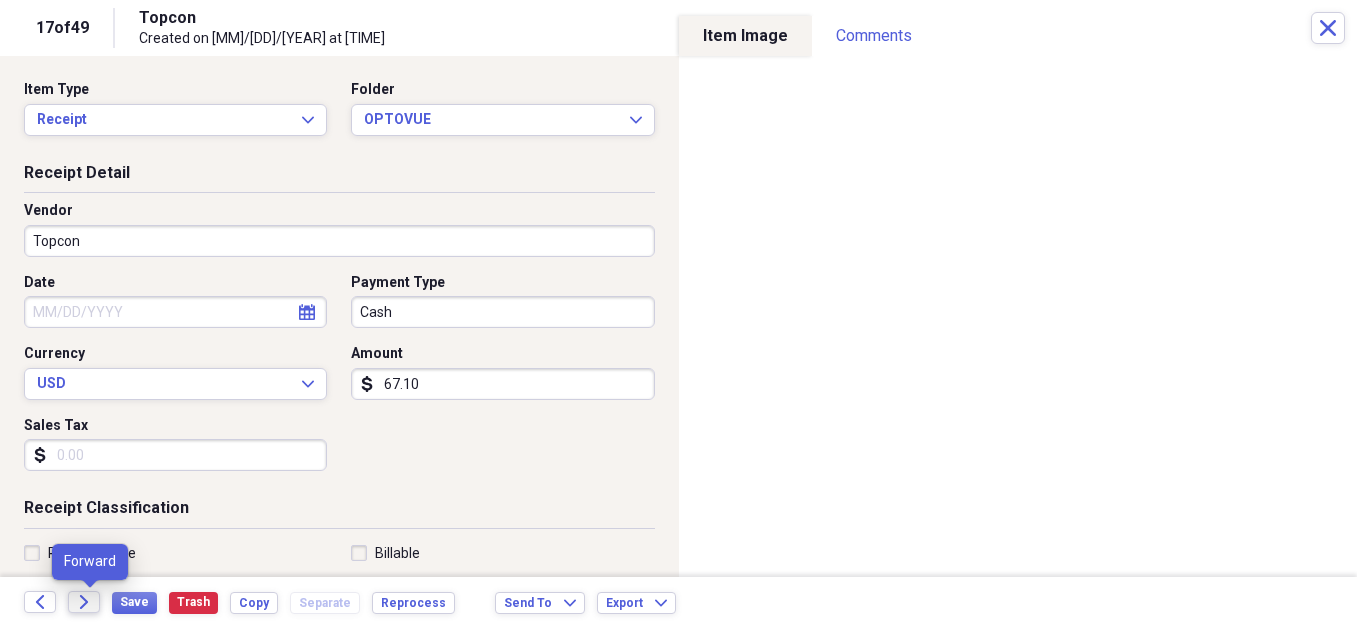 click 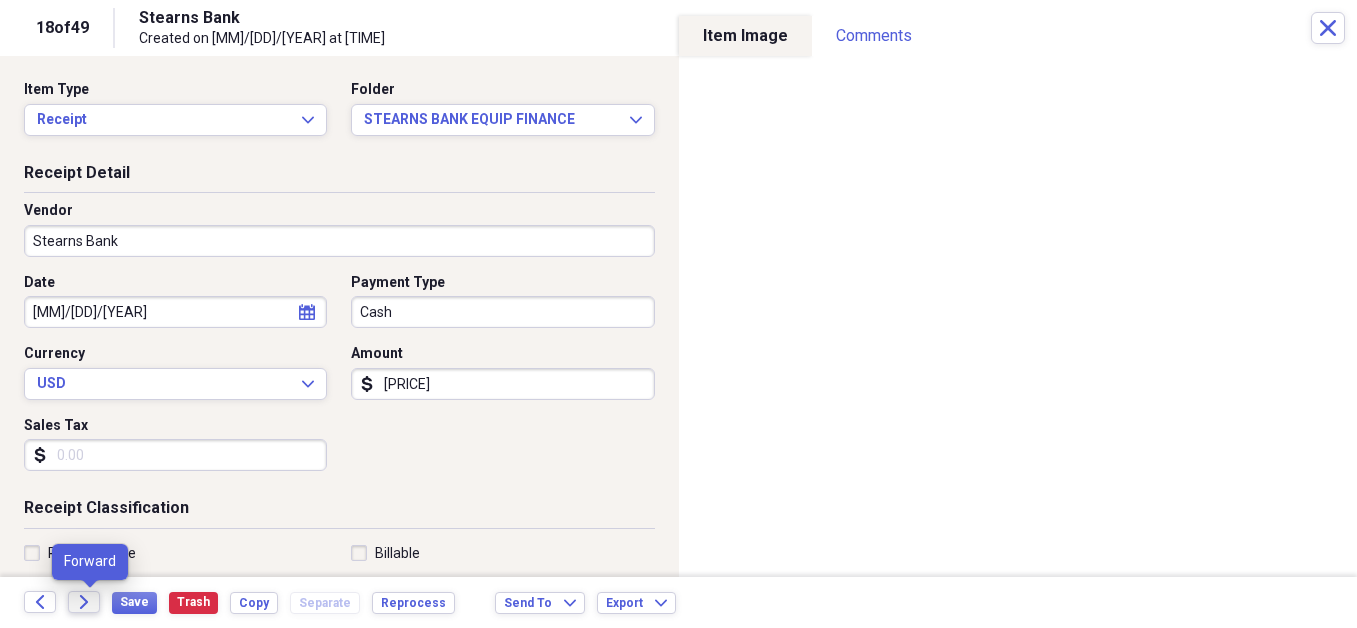 click 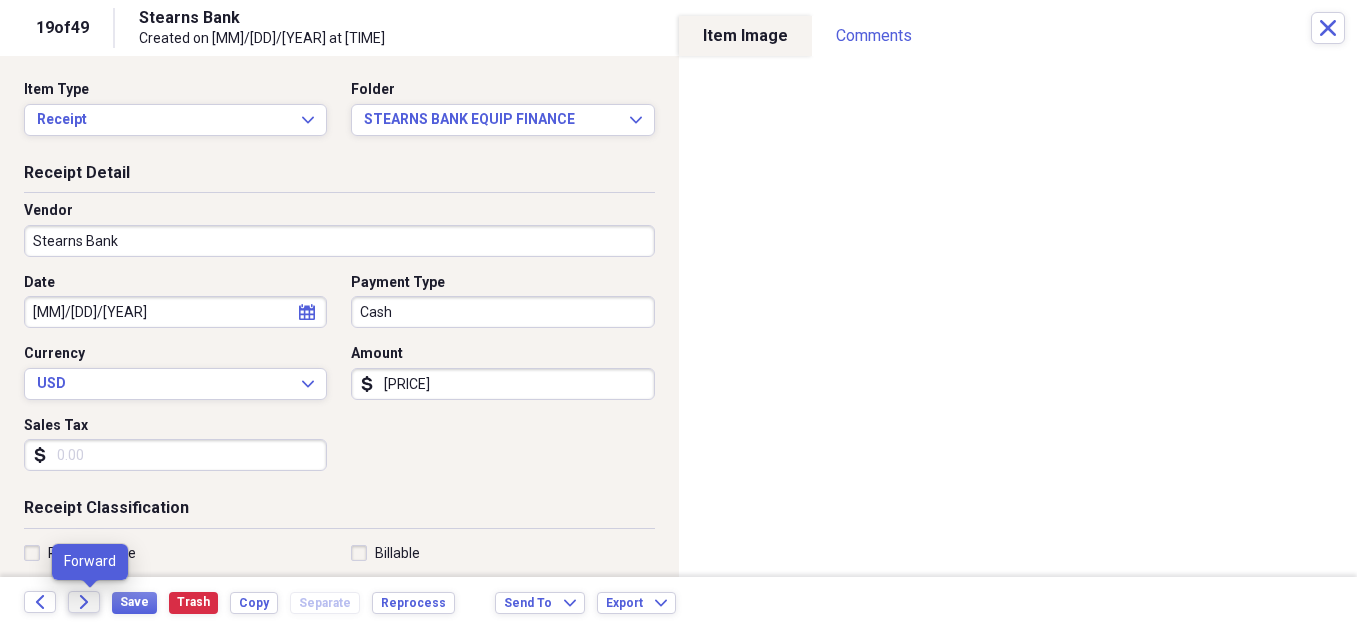click on "Forward" 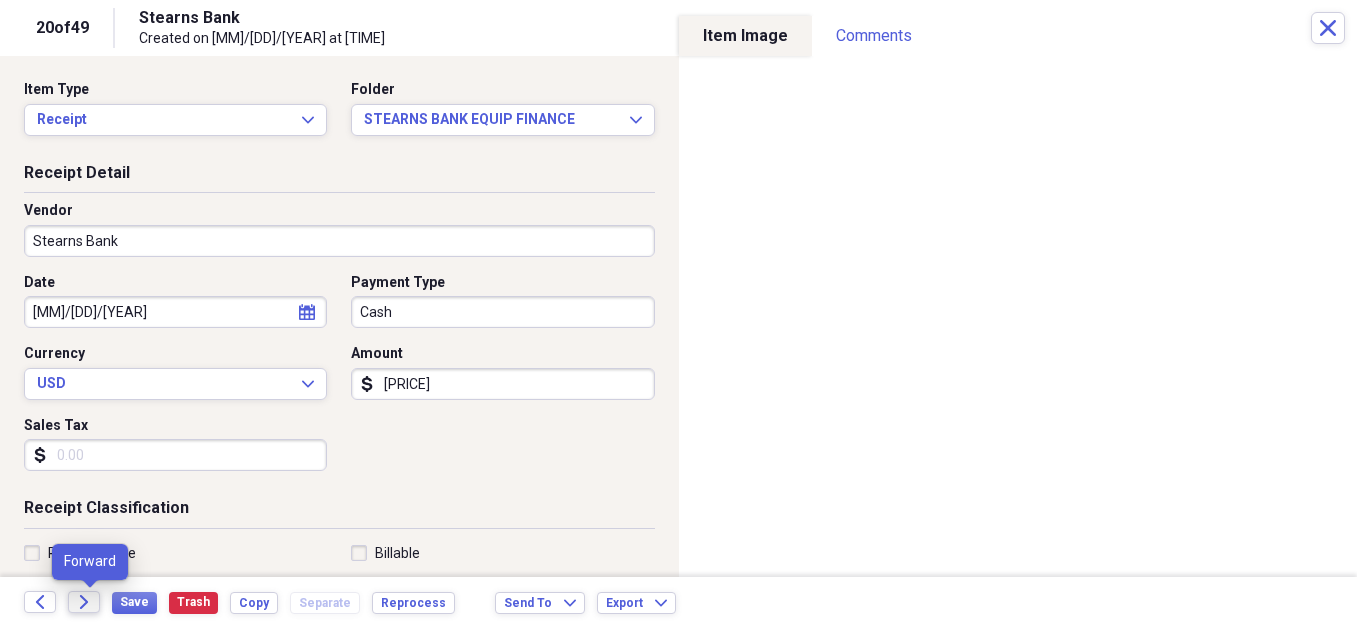 click on "Forward" 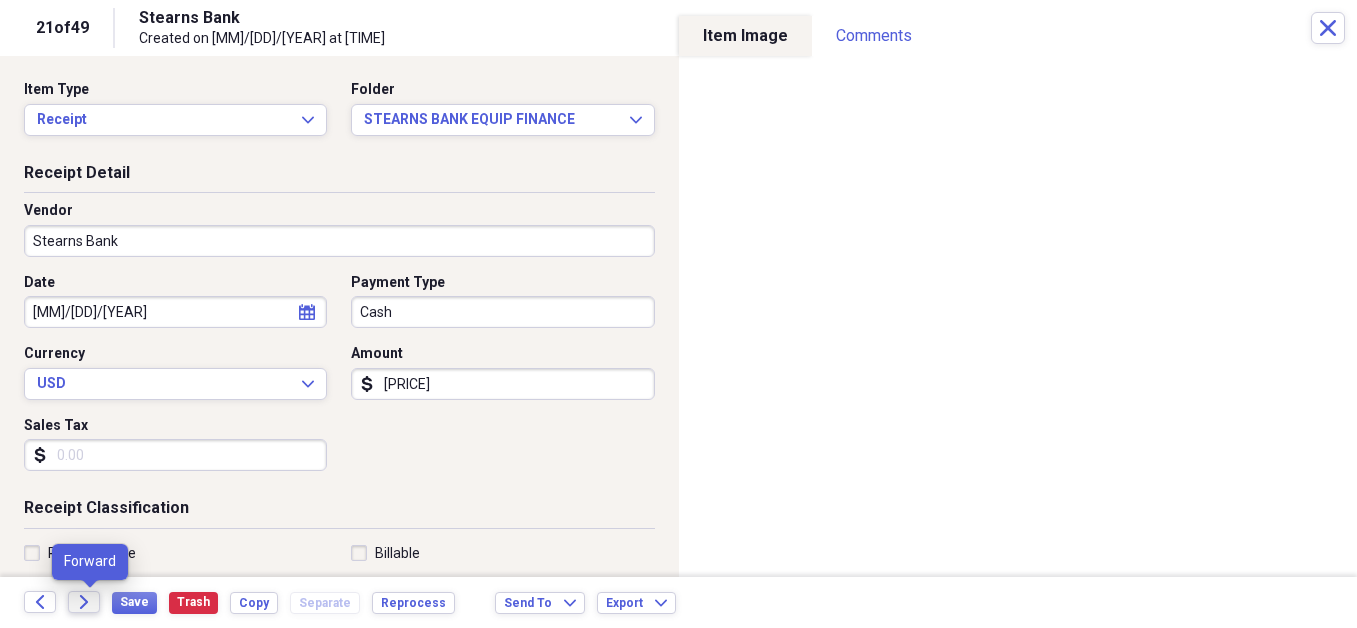 click 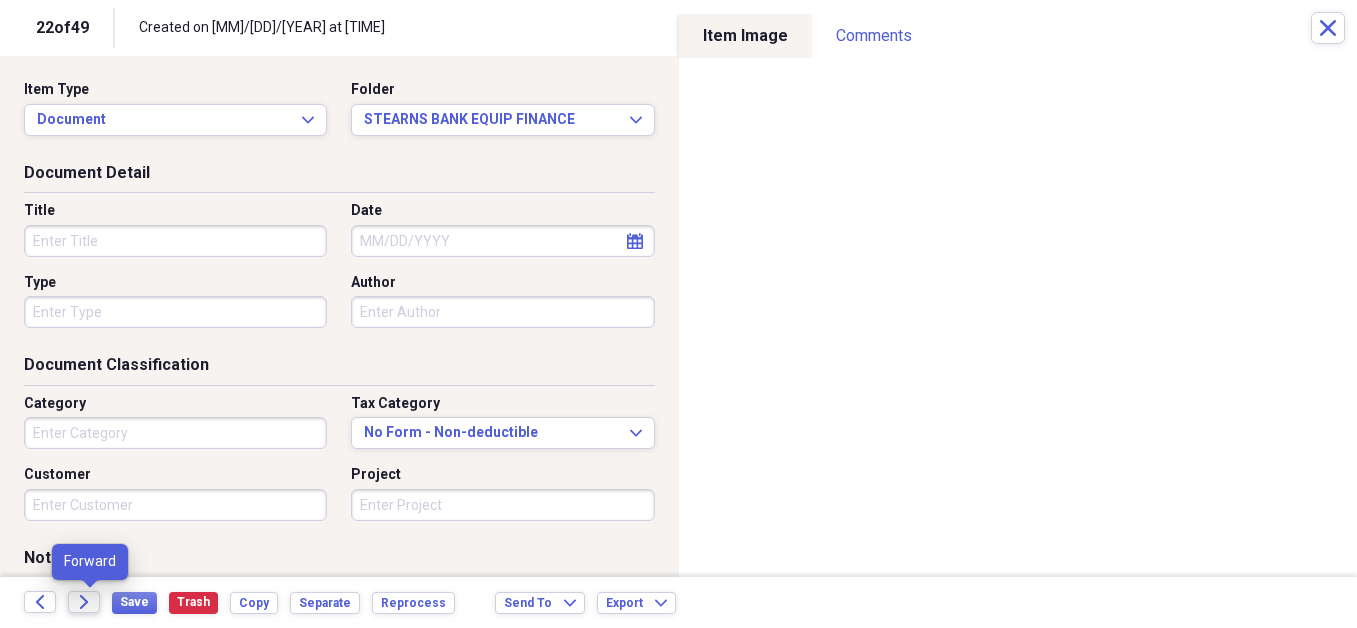 click on "Forward" 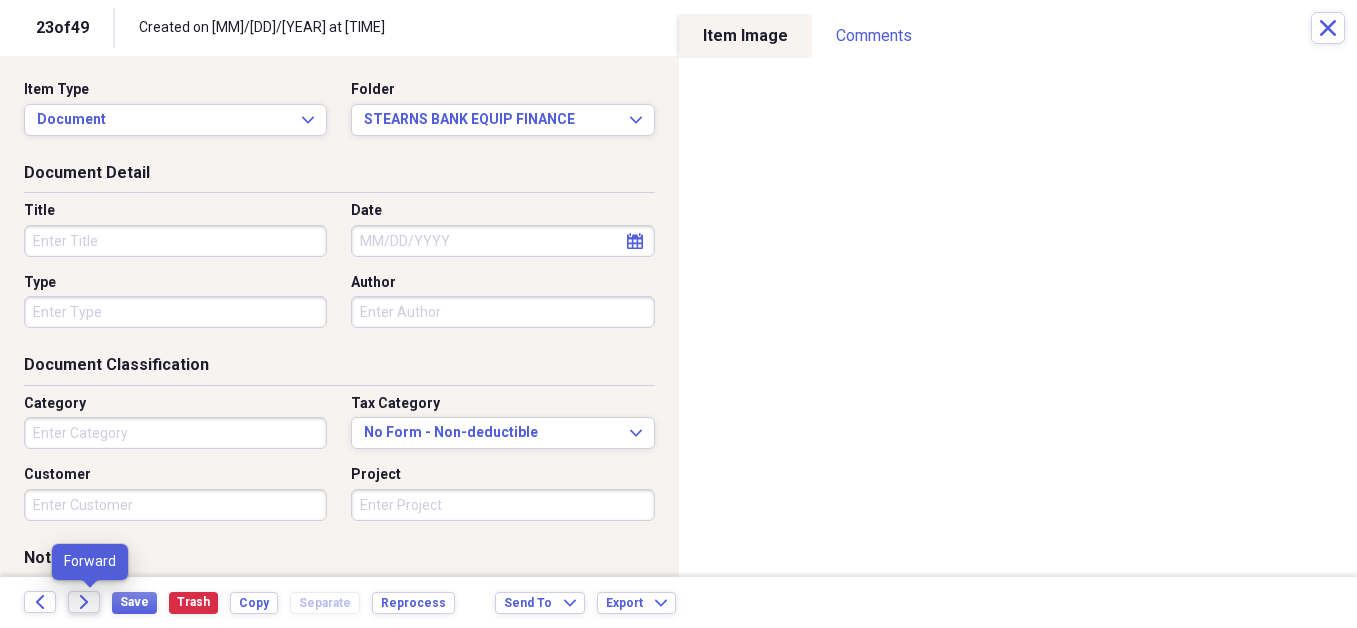 click on "Forward" 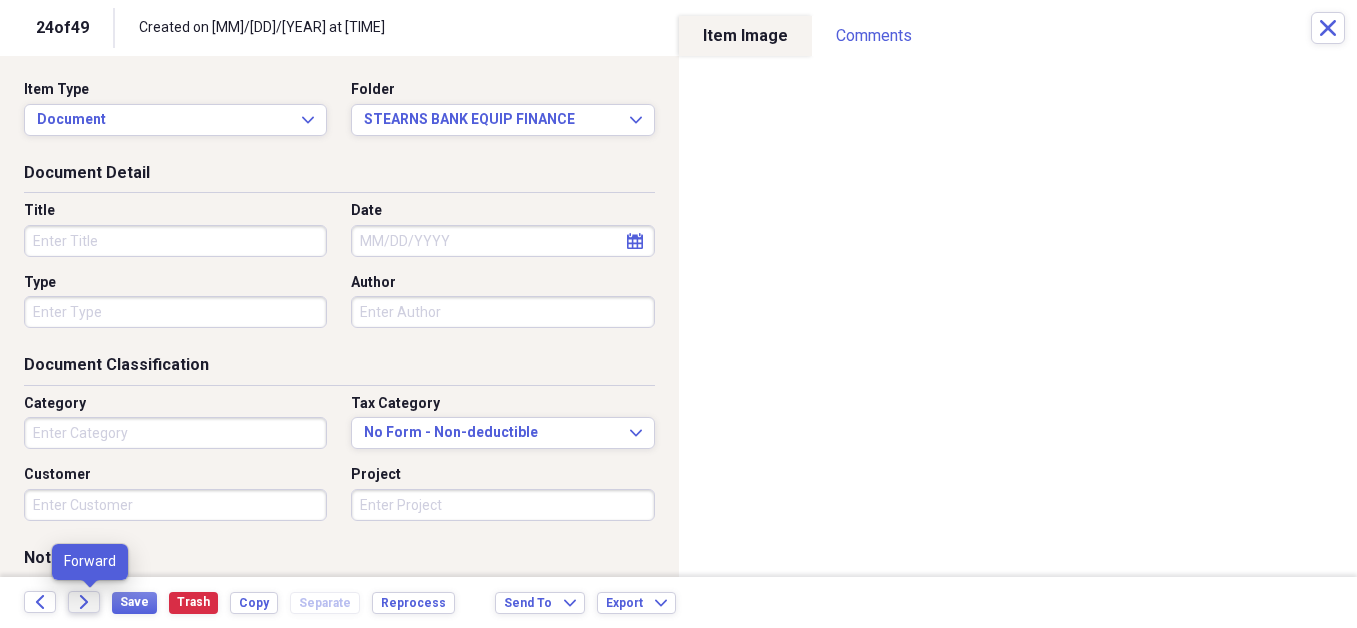 click on "Forward" 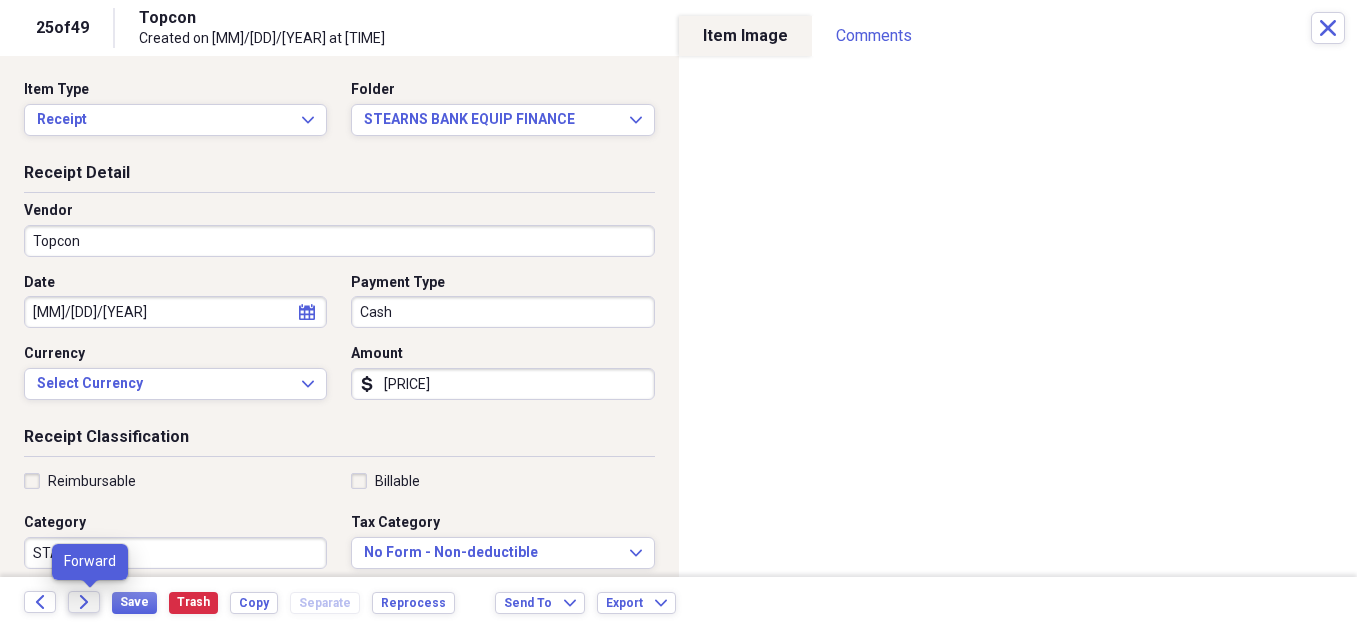 click on "Forward" at bounding box center (84, 602) 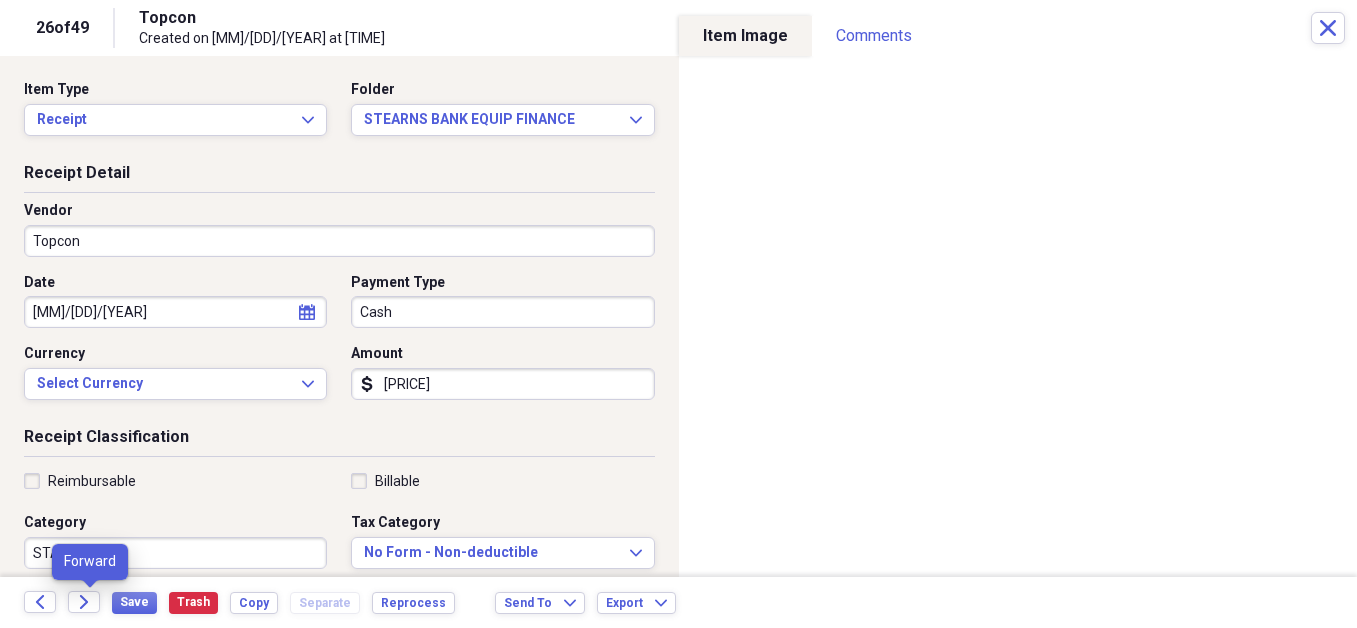 click on "Forward" at bounding box center (90, 603) 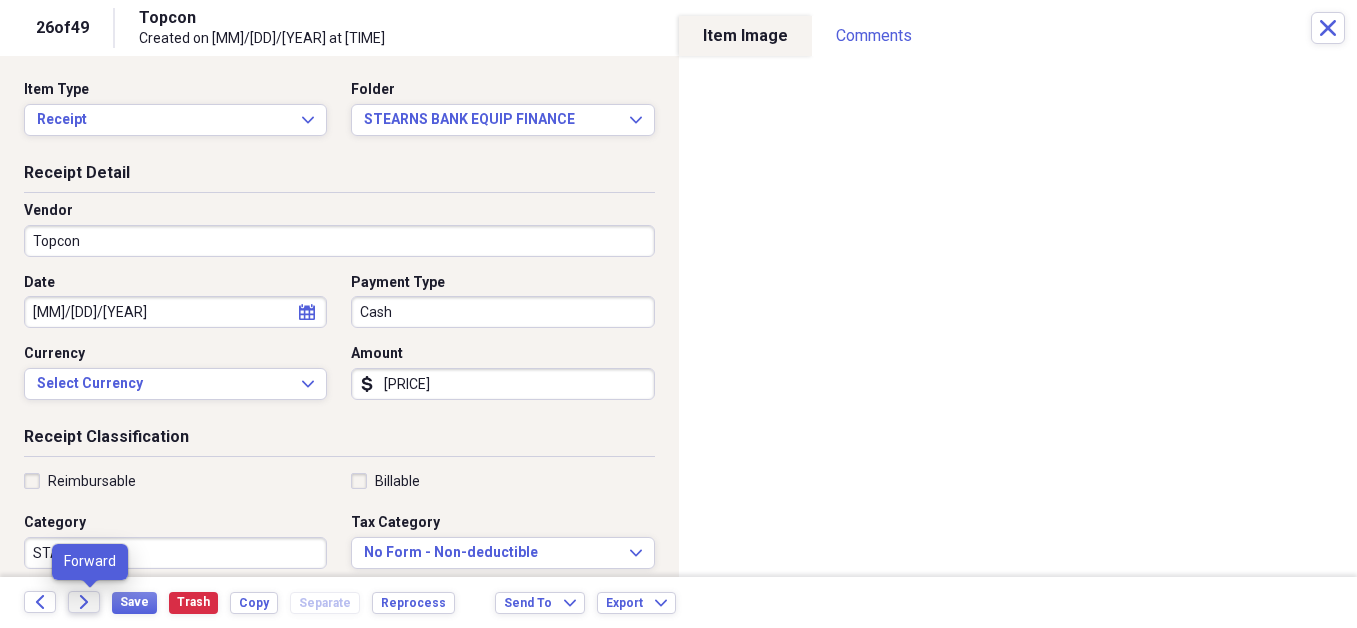 click 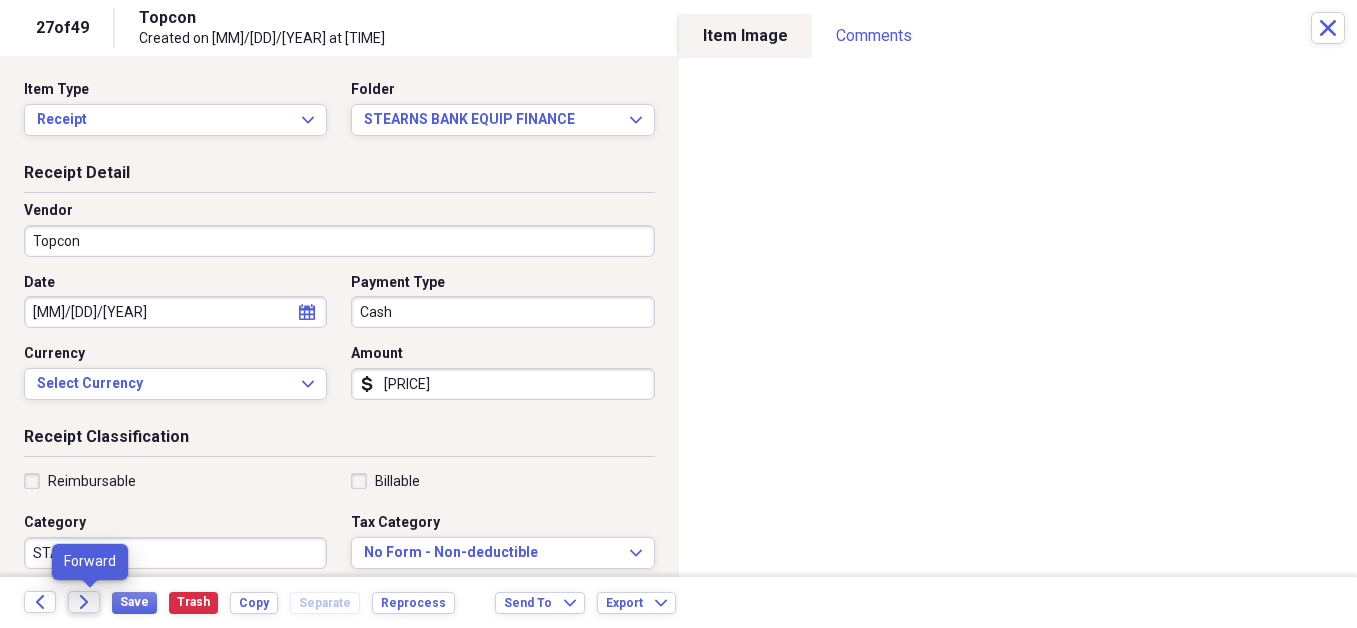 click on "Forward" at bounding box center (84, 602) 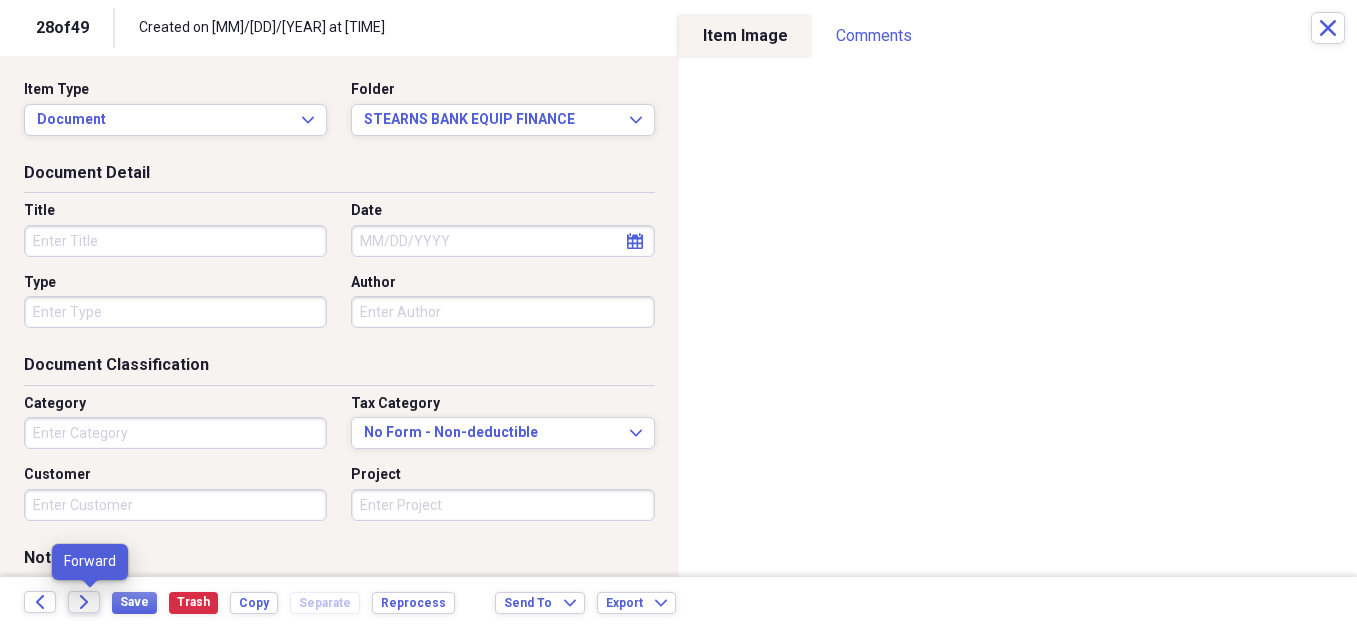 click on "Forward" 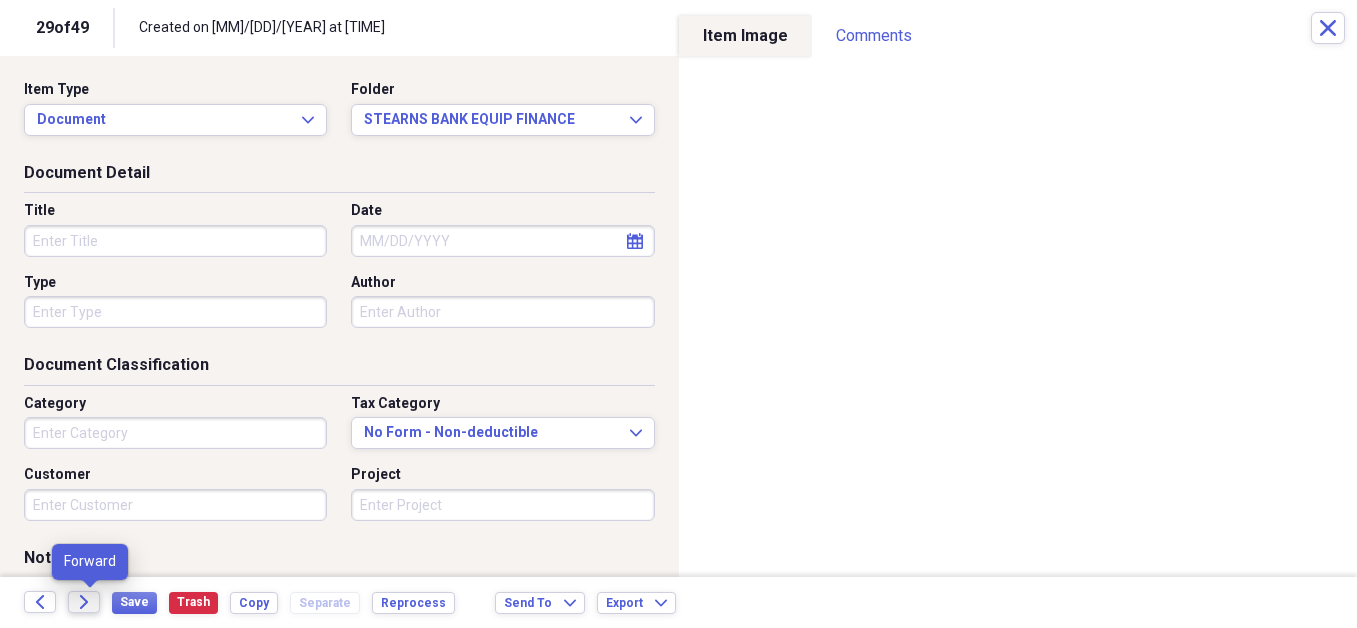 click on "Forward" 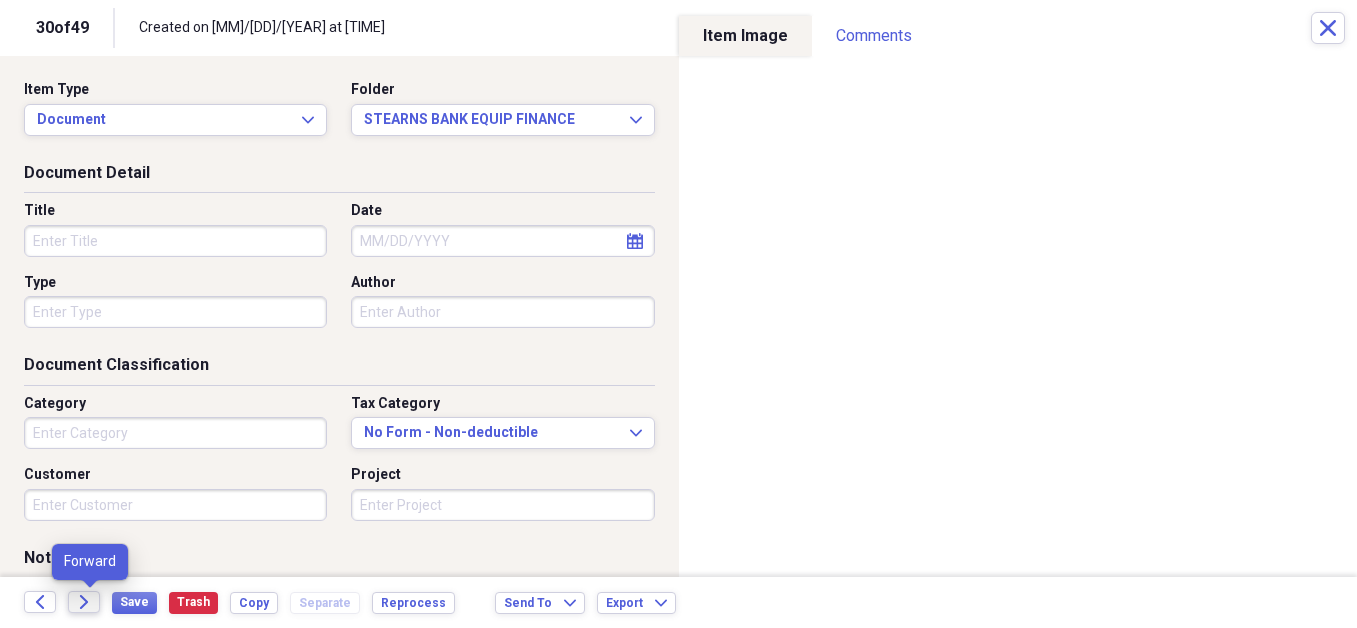 click on "Forward" 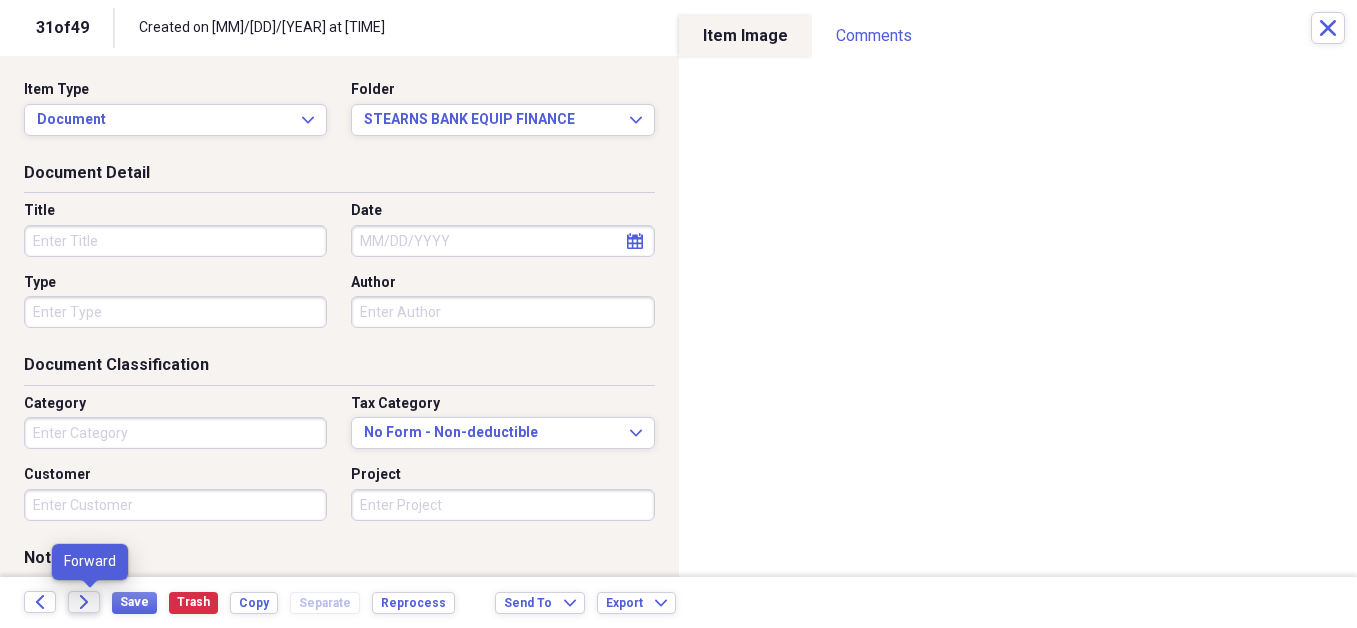 click on "Forward" 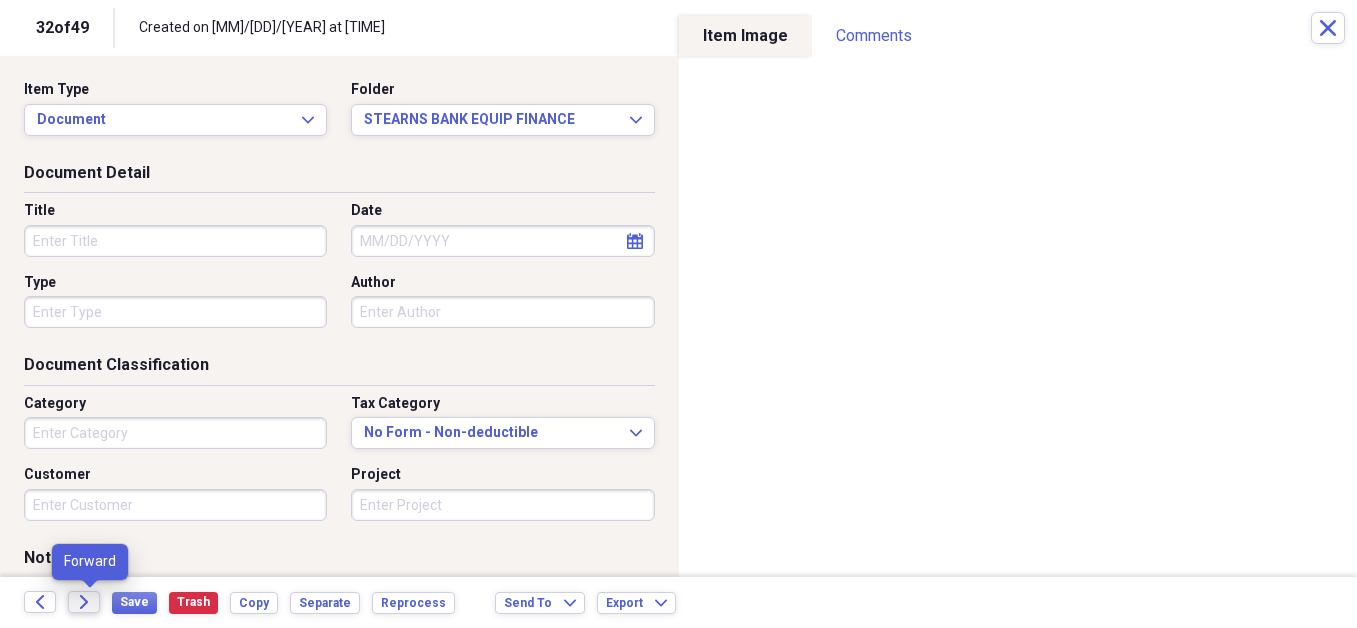 click on "Forward" 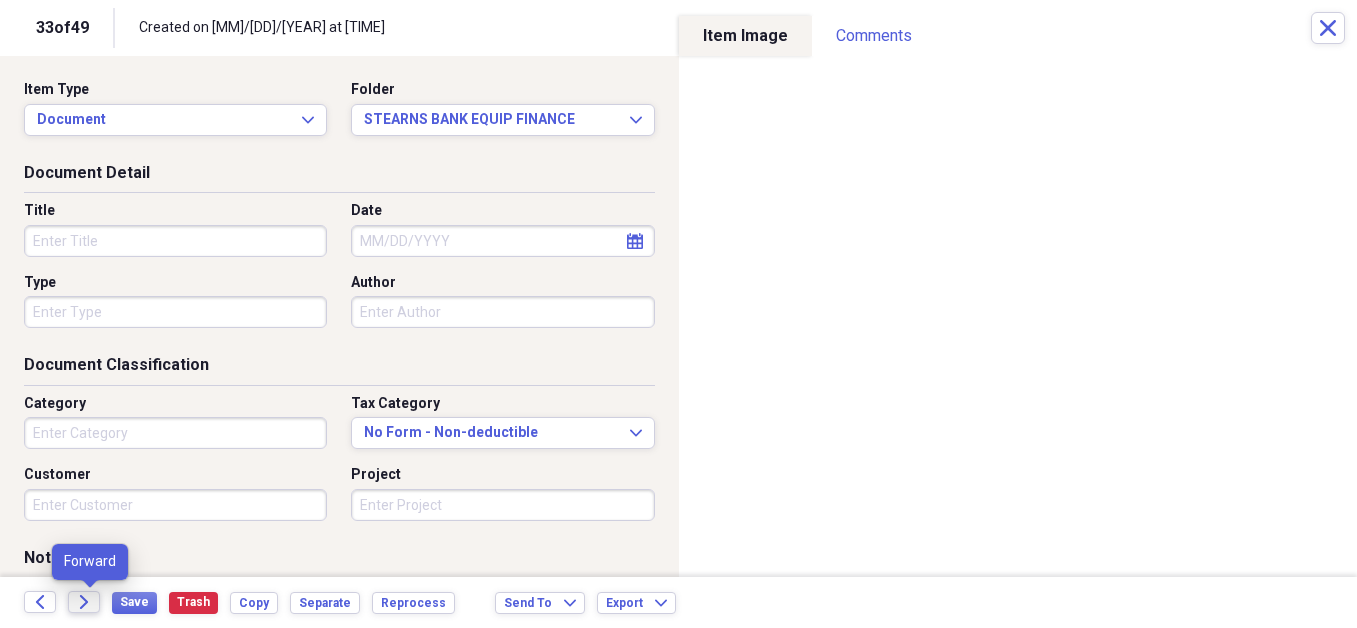 click on "Forward" 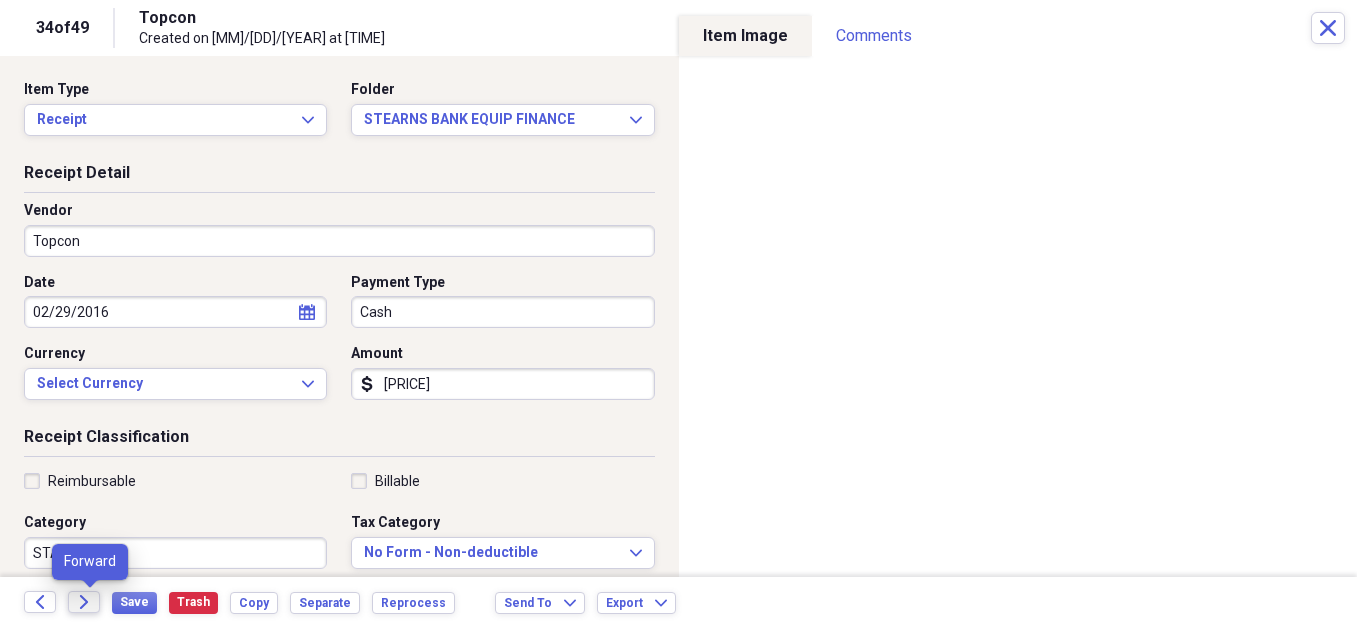 click on "Forward" 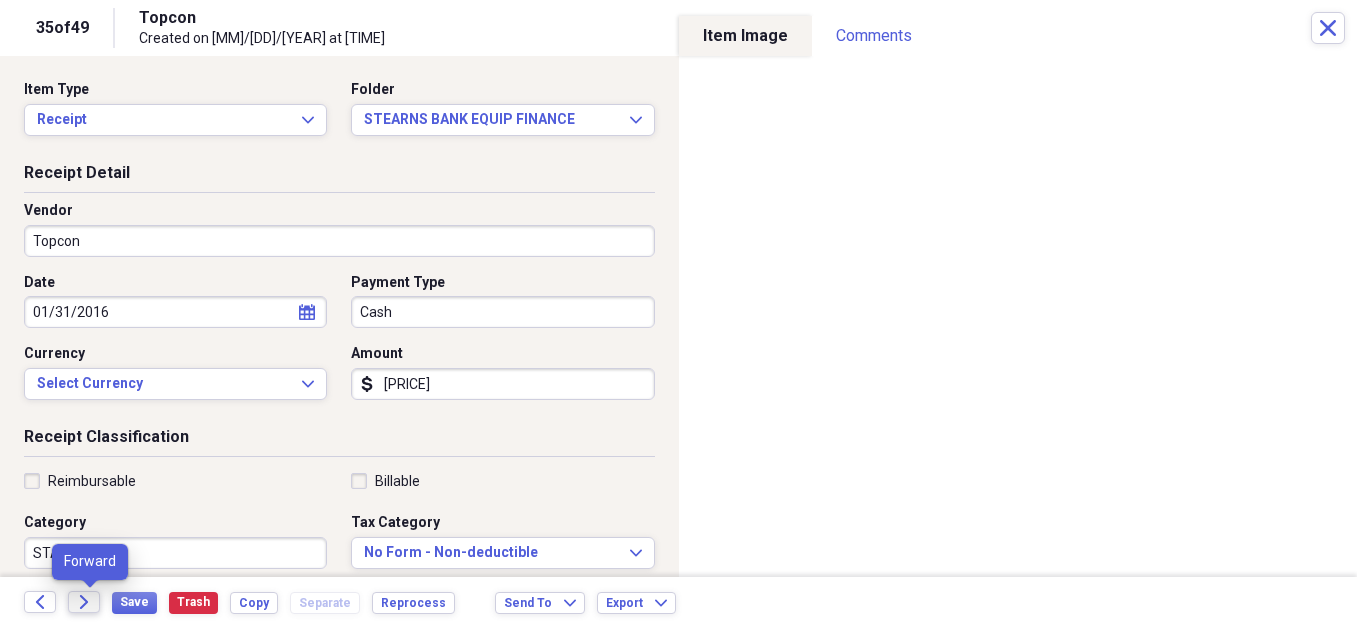 click on "Forward" 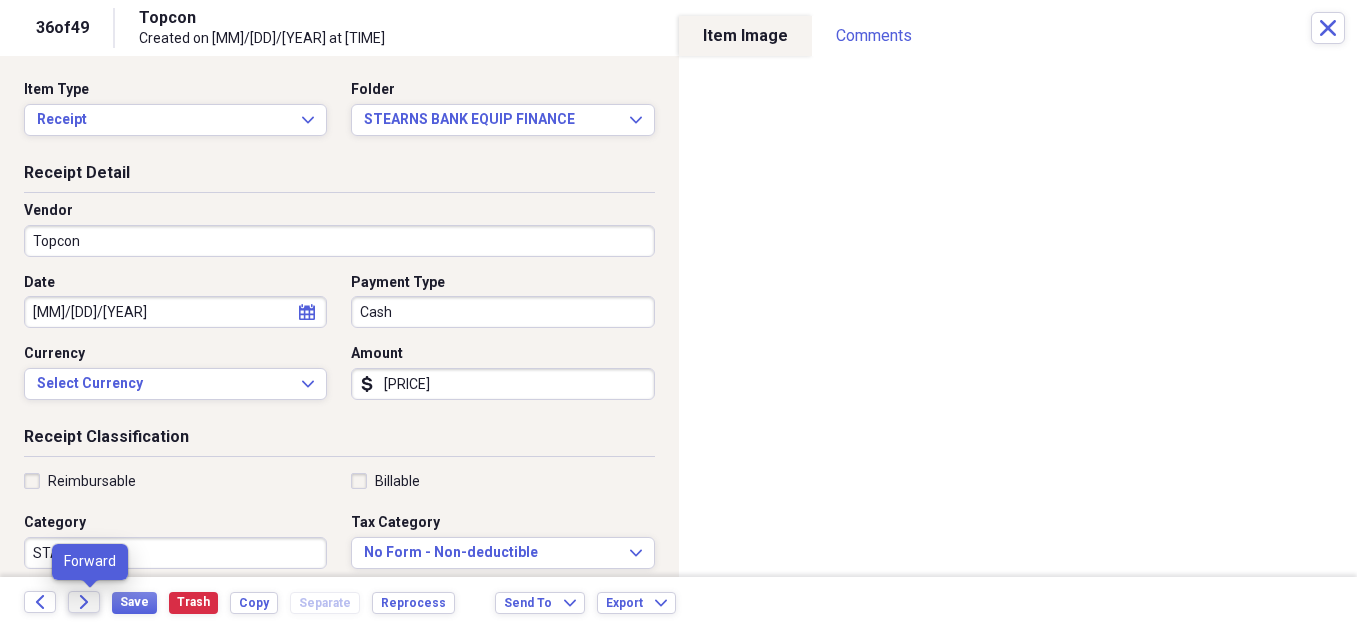 click on "Forward" 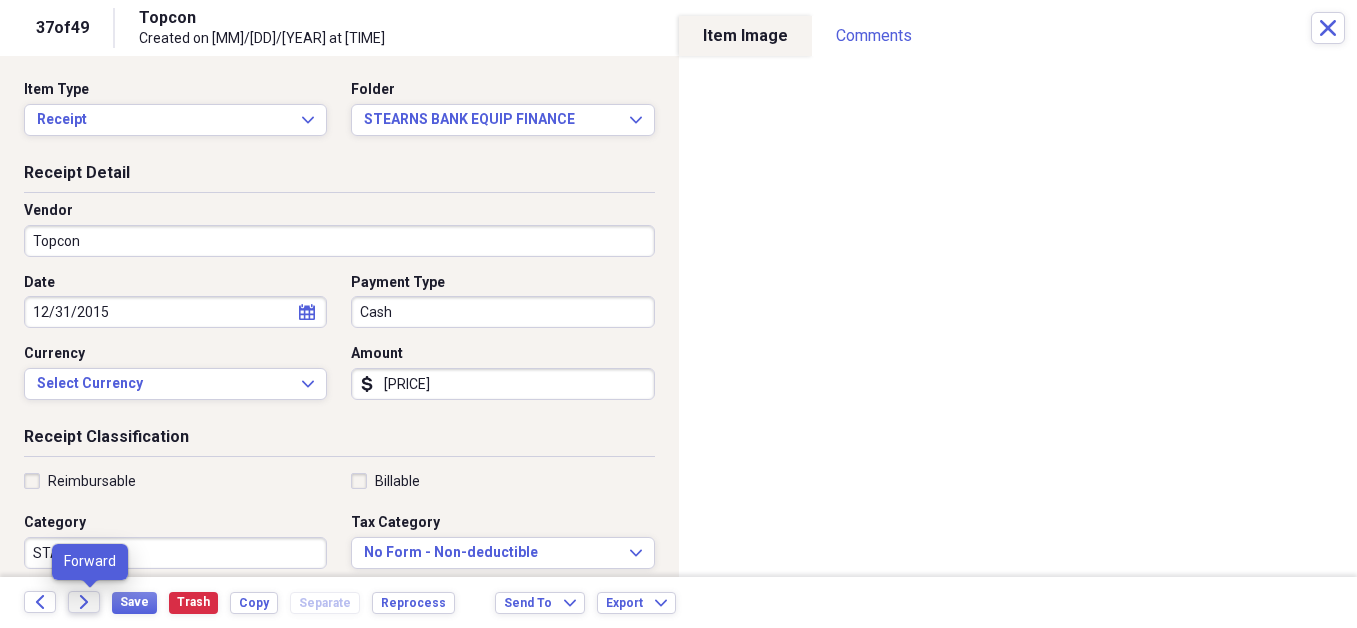 click on "Forward" 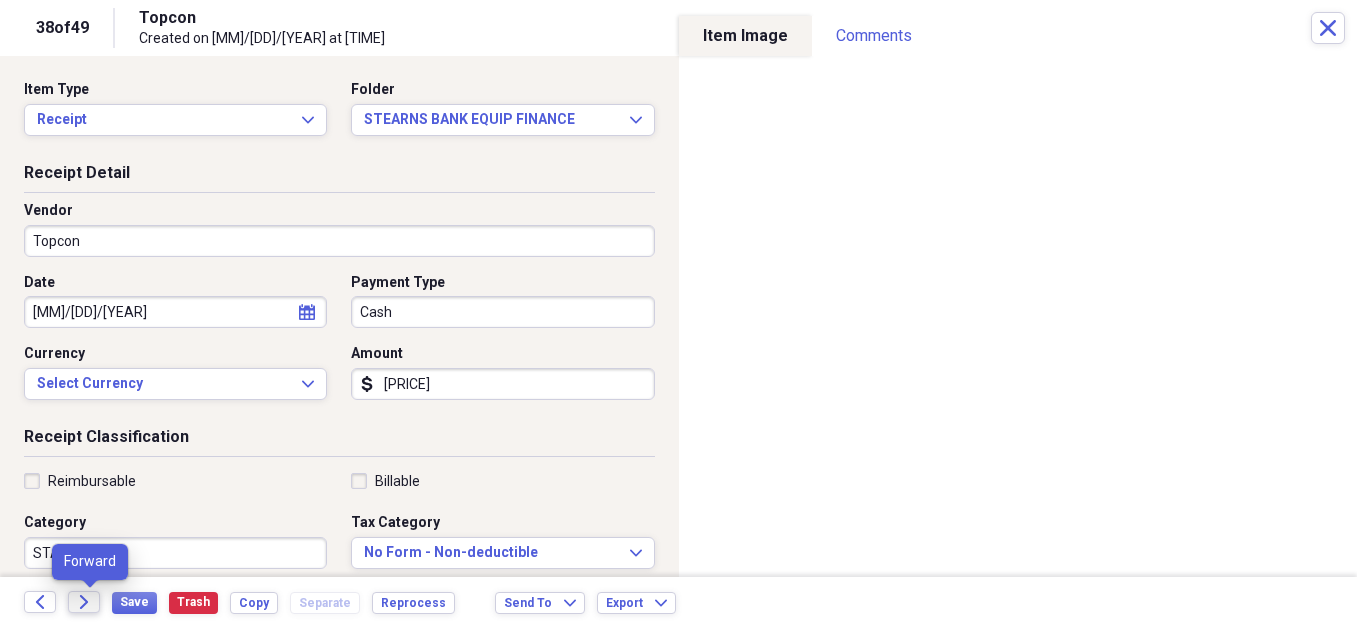 click on "Forward" 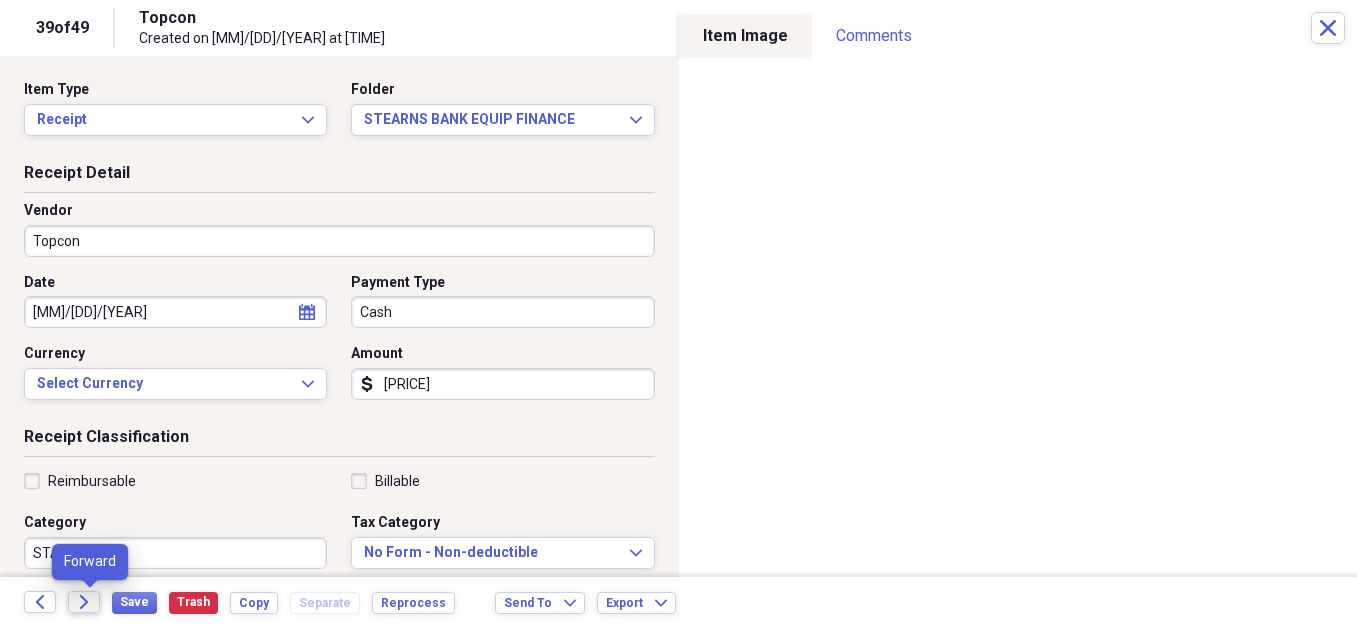 click on "Forward" 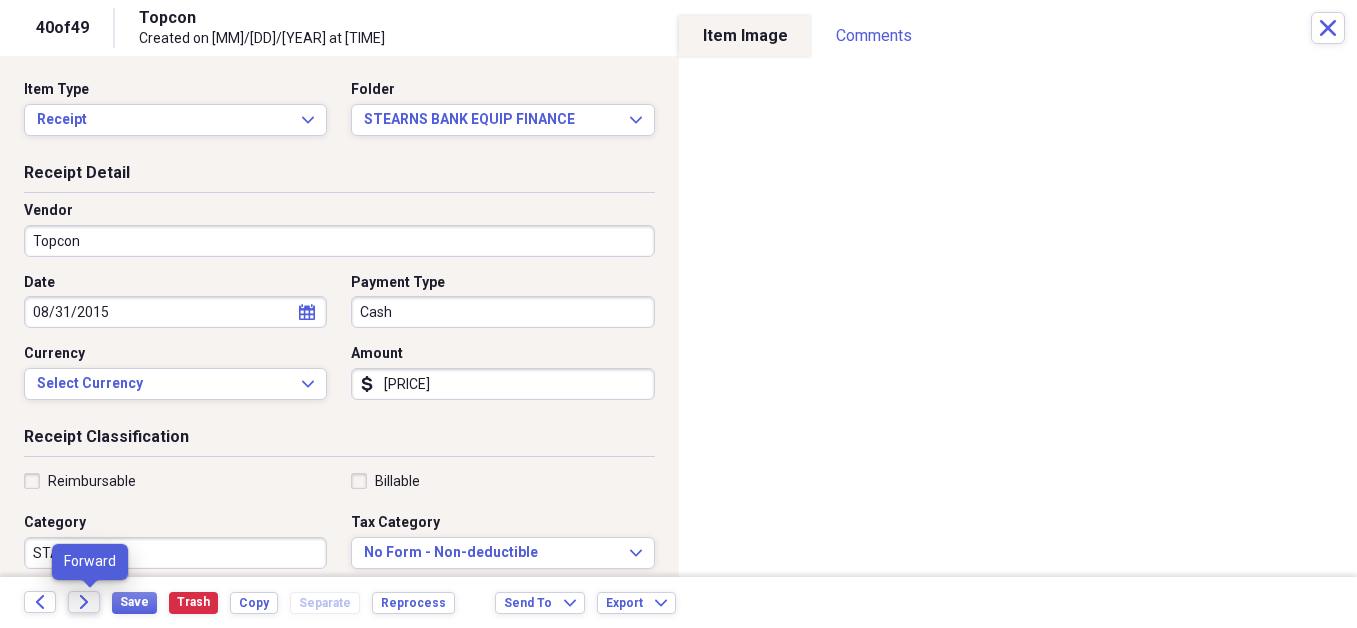 click on "Forward" 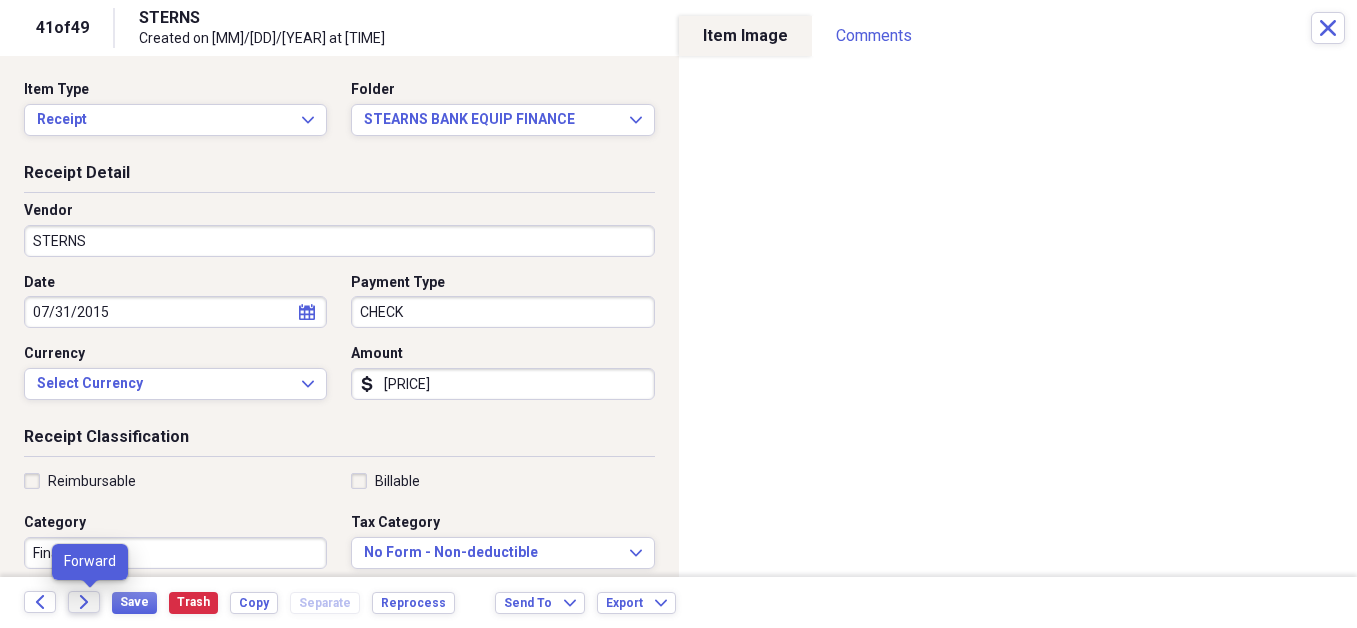 click on "Forward" 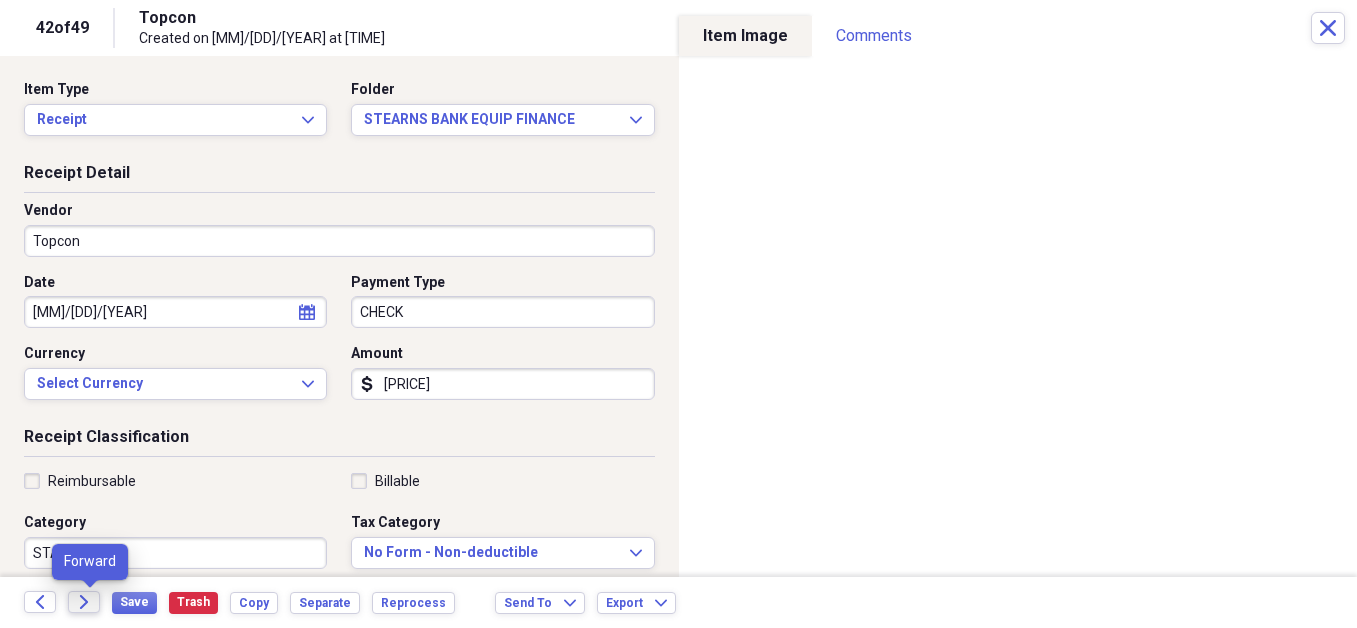 click on "Forward" 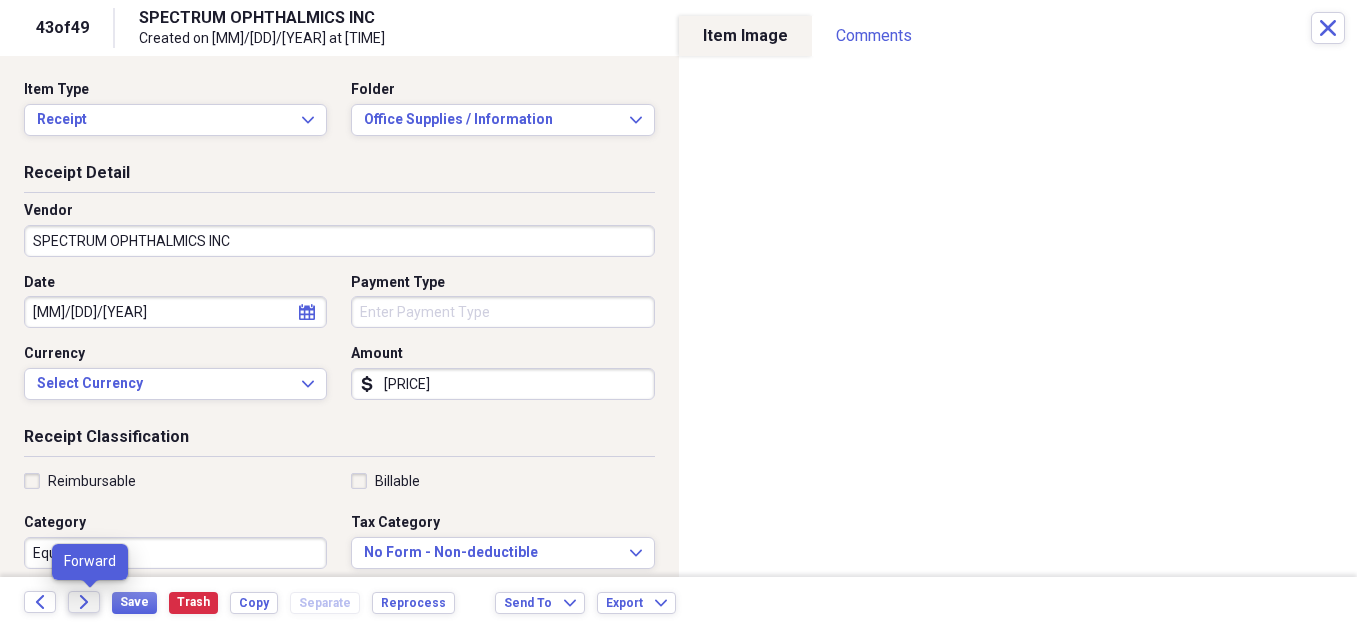 click on "Forward" 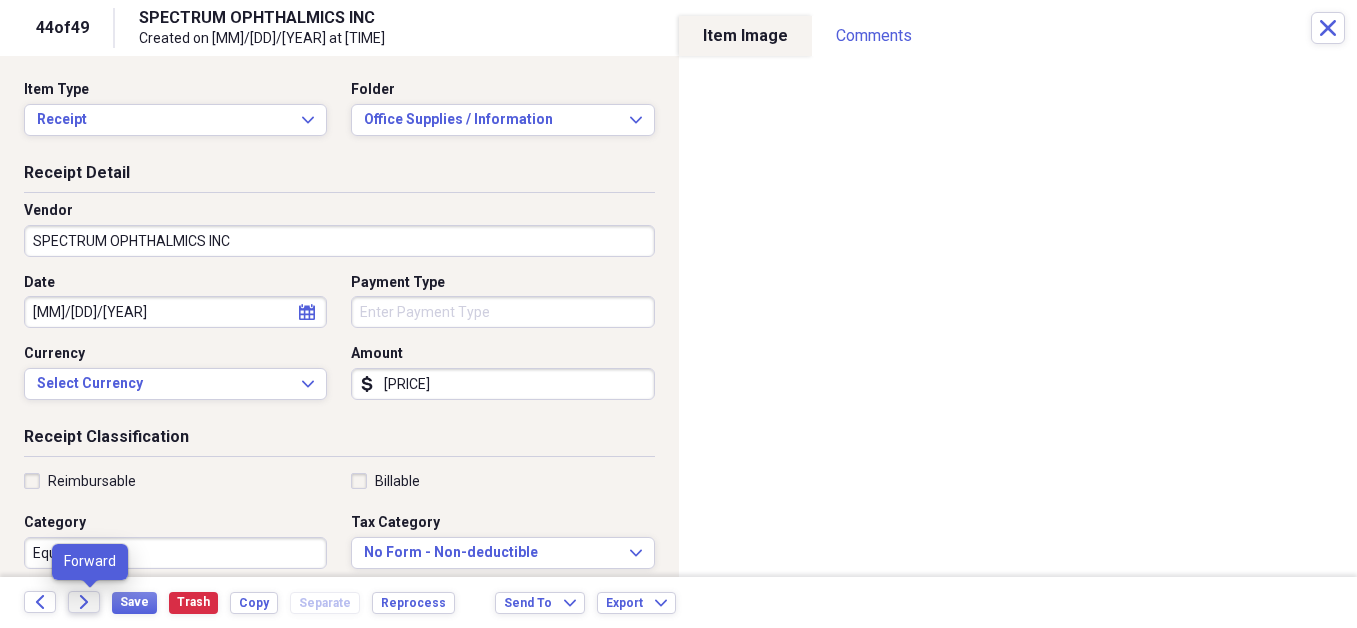 click on "Forward" 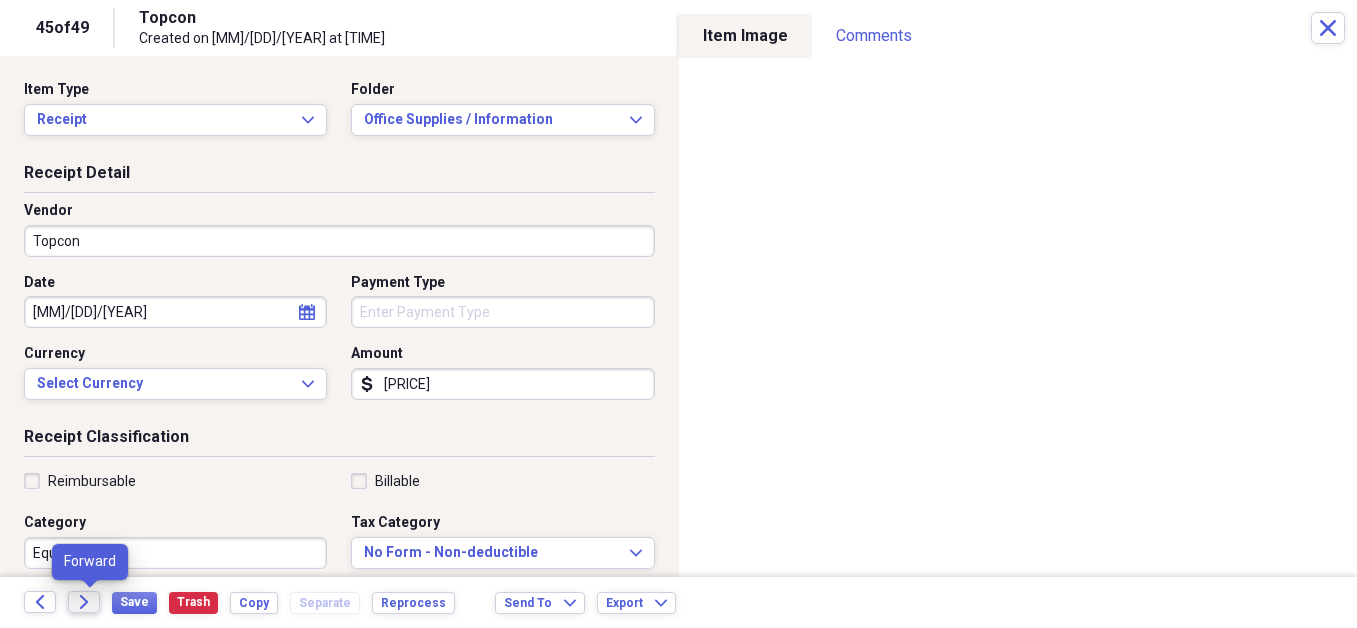 click on "Forward" 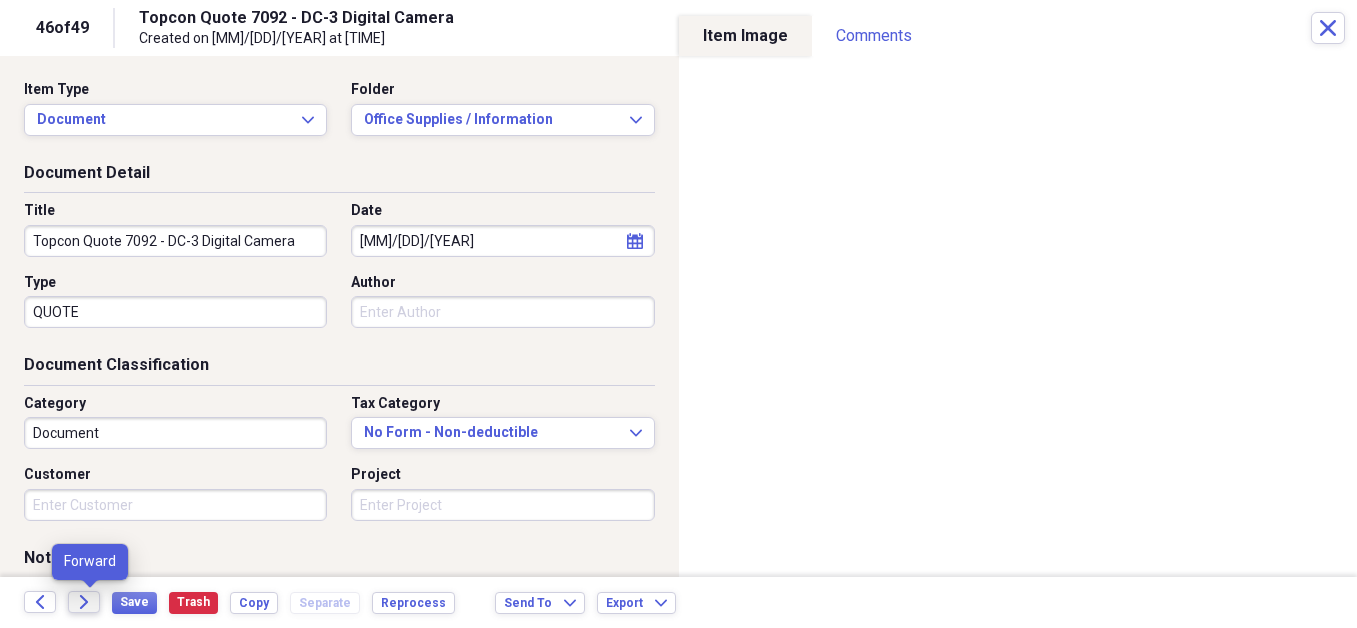 click on "Forward" 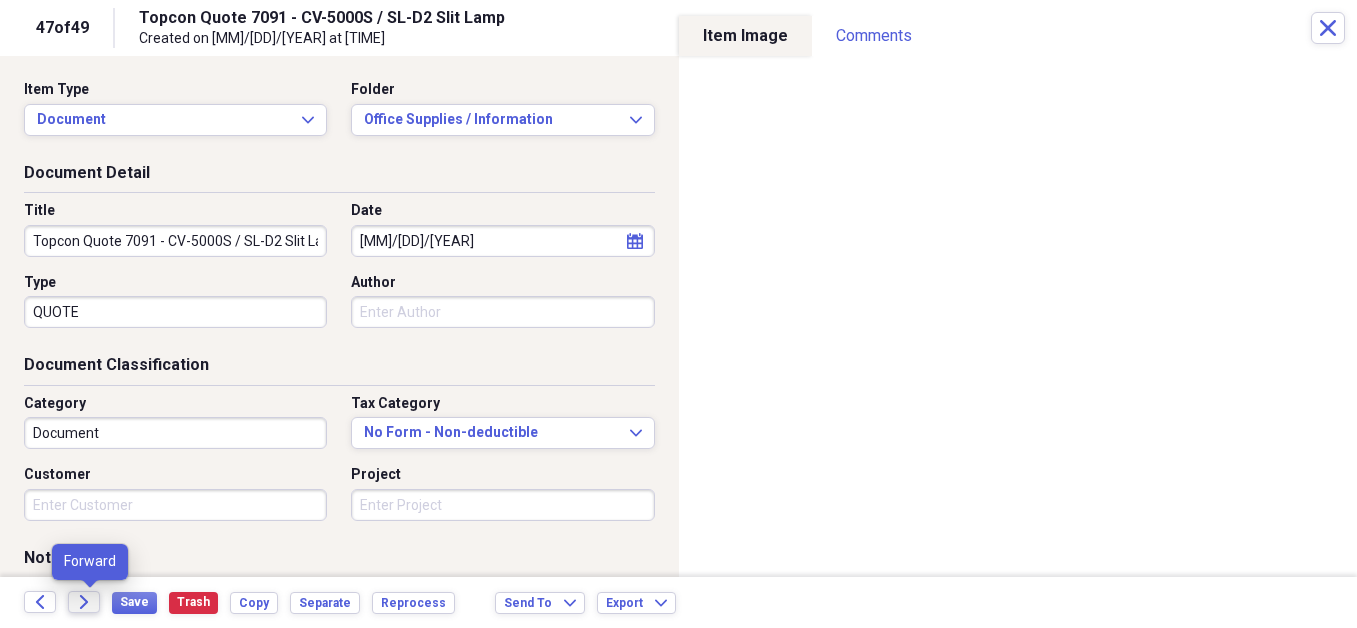 click on "Forward" 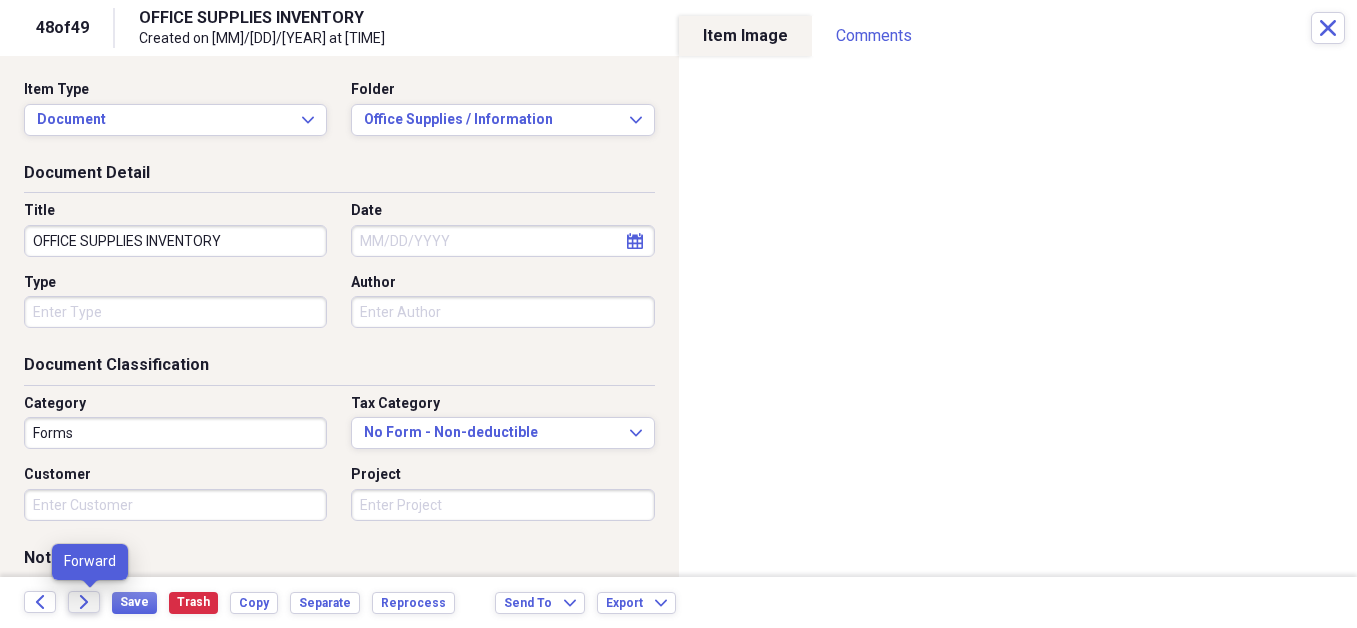 click 